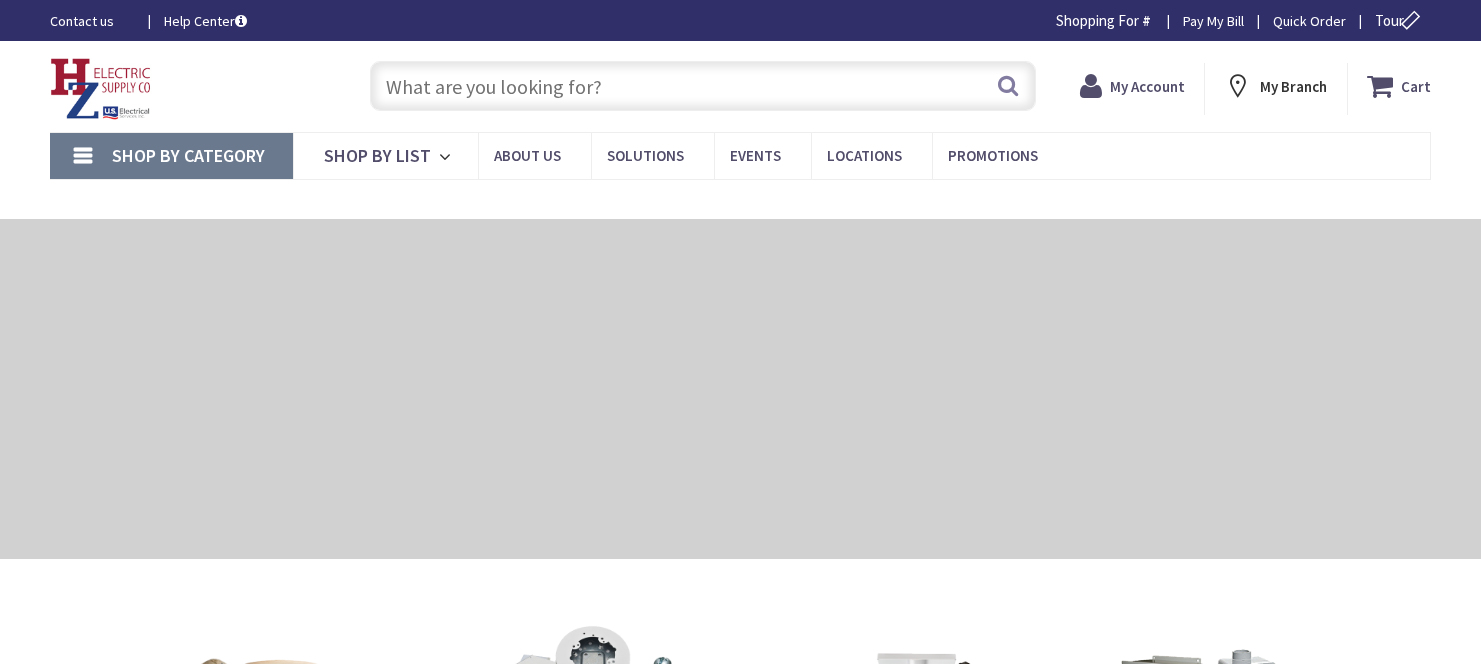 scroll, scrollTop: 0, scrollLeft: 0, axis: both 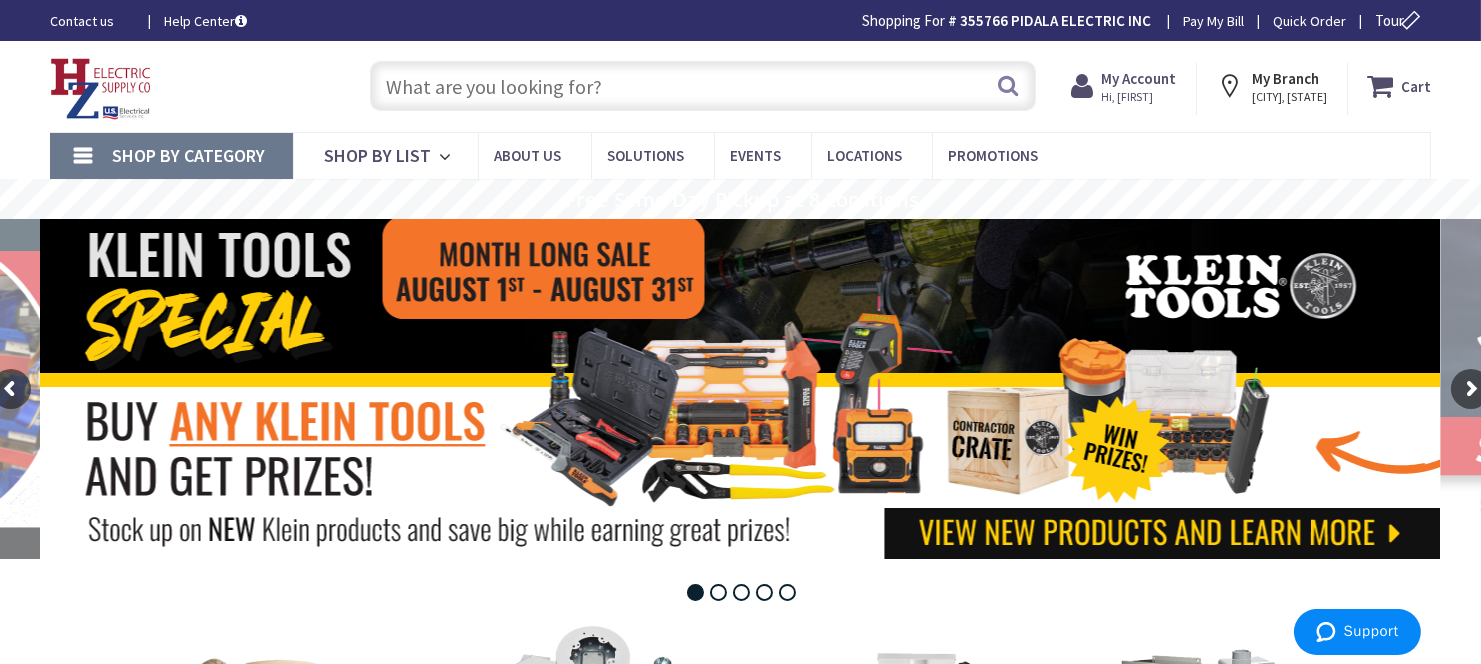 click at bounding box center [703, 86] 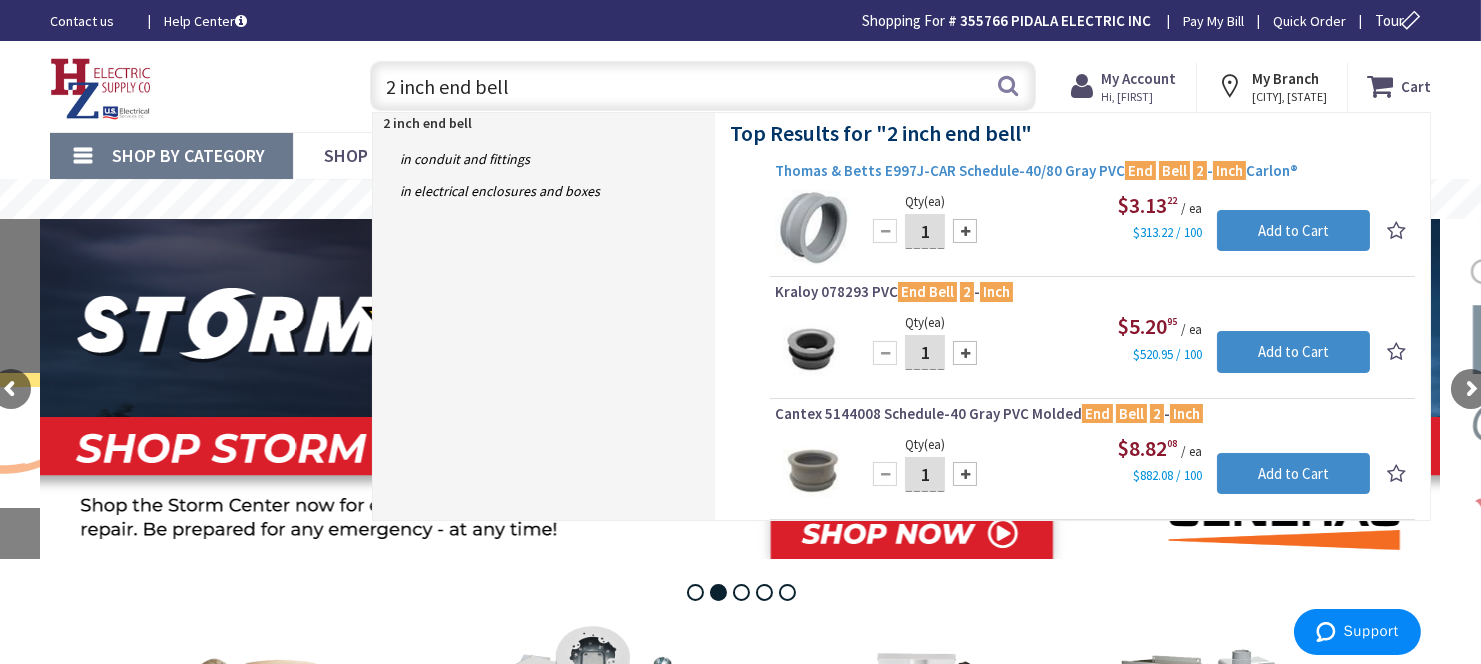 type on "2 inch end bell" 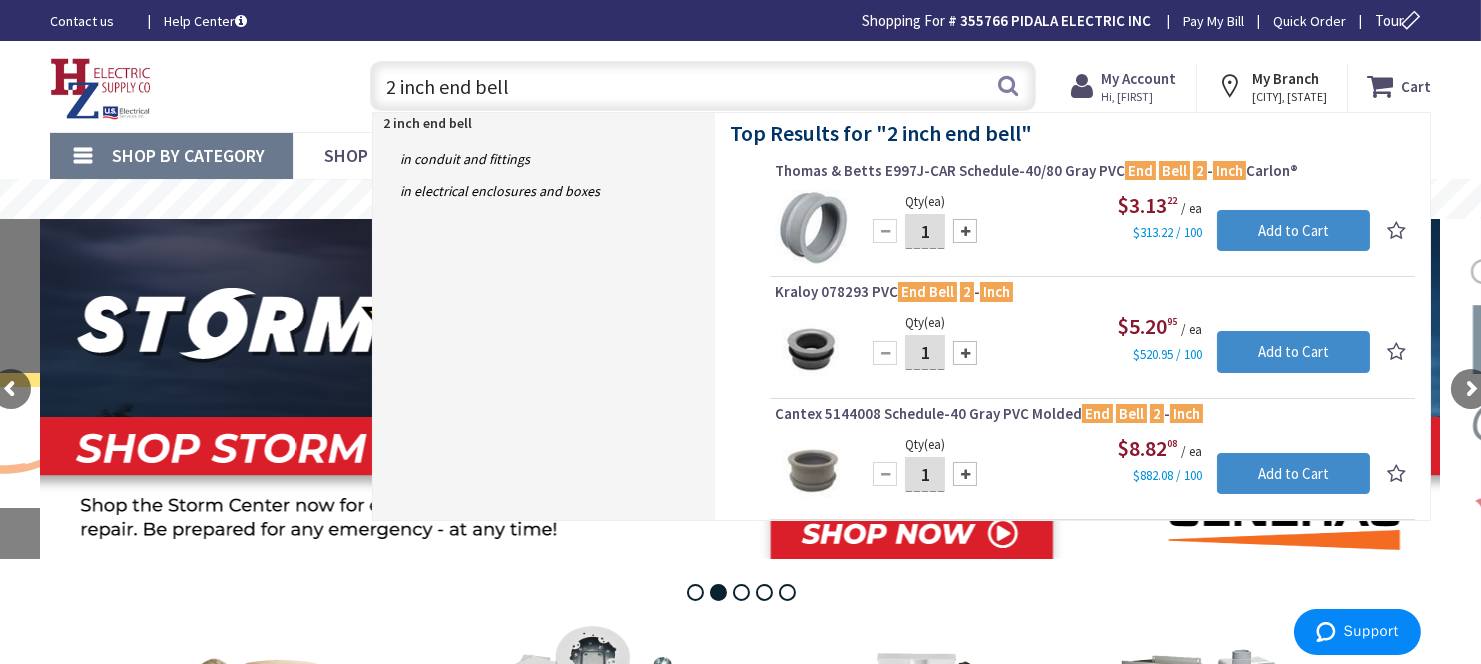click on "Thomas & Betts E997J-CAR Schedule-40/80 Gray PVC  End   Bell   2 - Inch  Carlon®" at bounding box center [1092, 171] 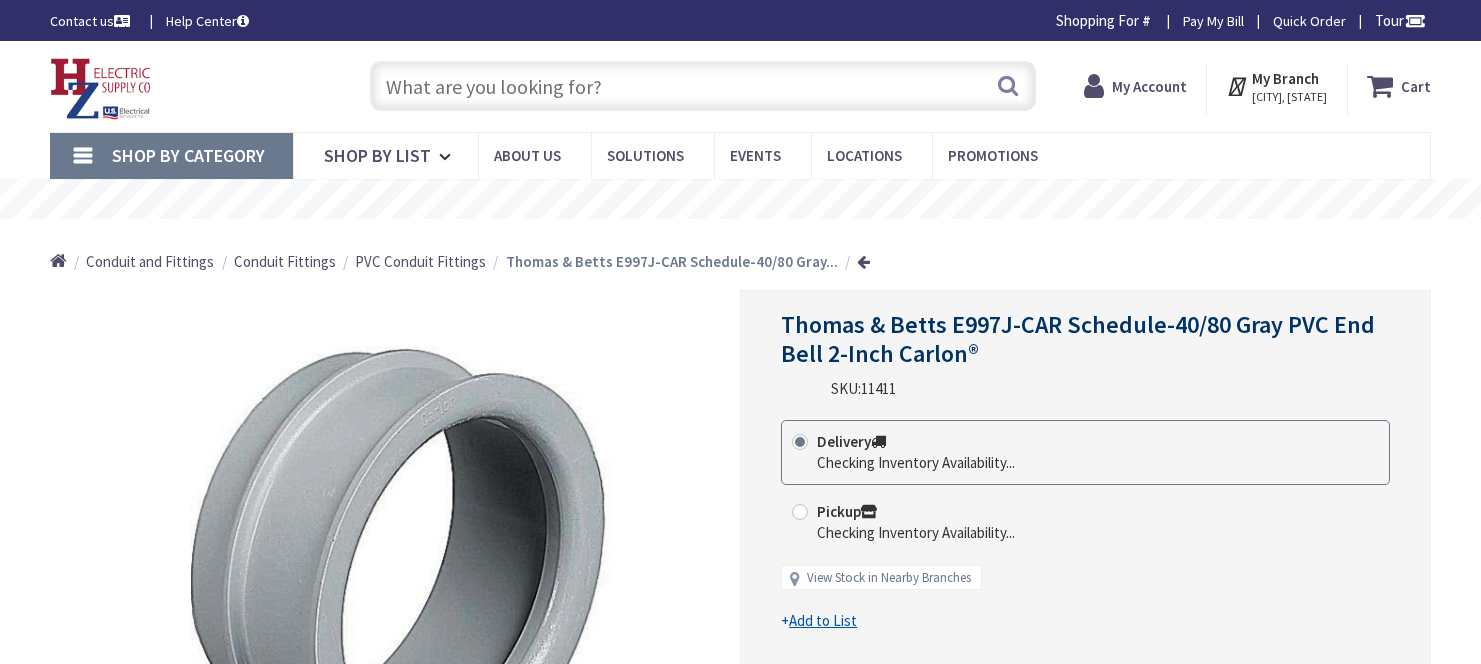 scroll, scrollTop: 0, scrollLeft: 0, axis: both 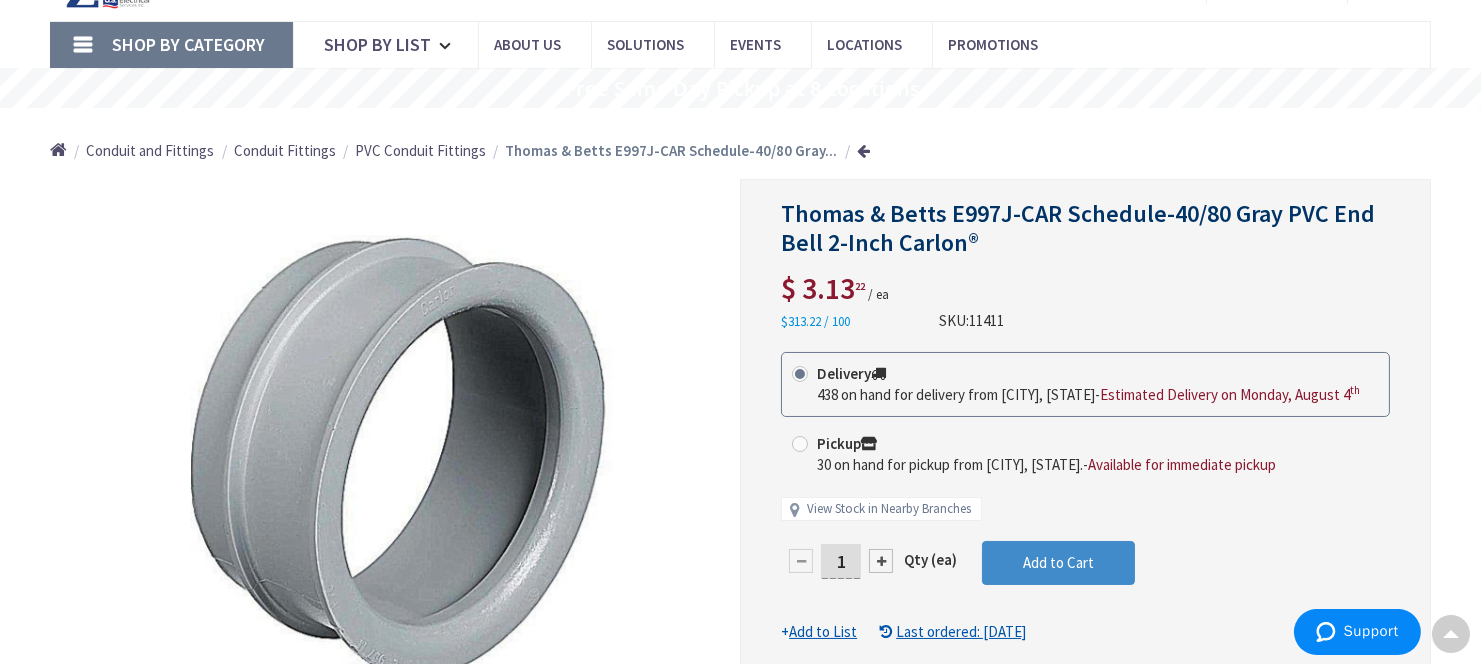 click on "1" at bounding box center (841, 561) 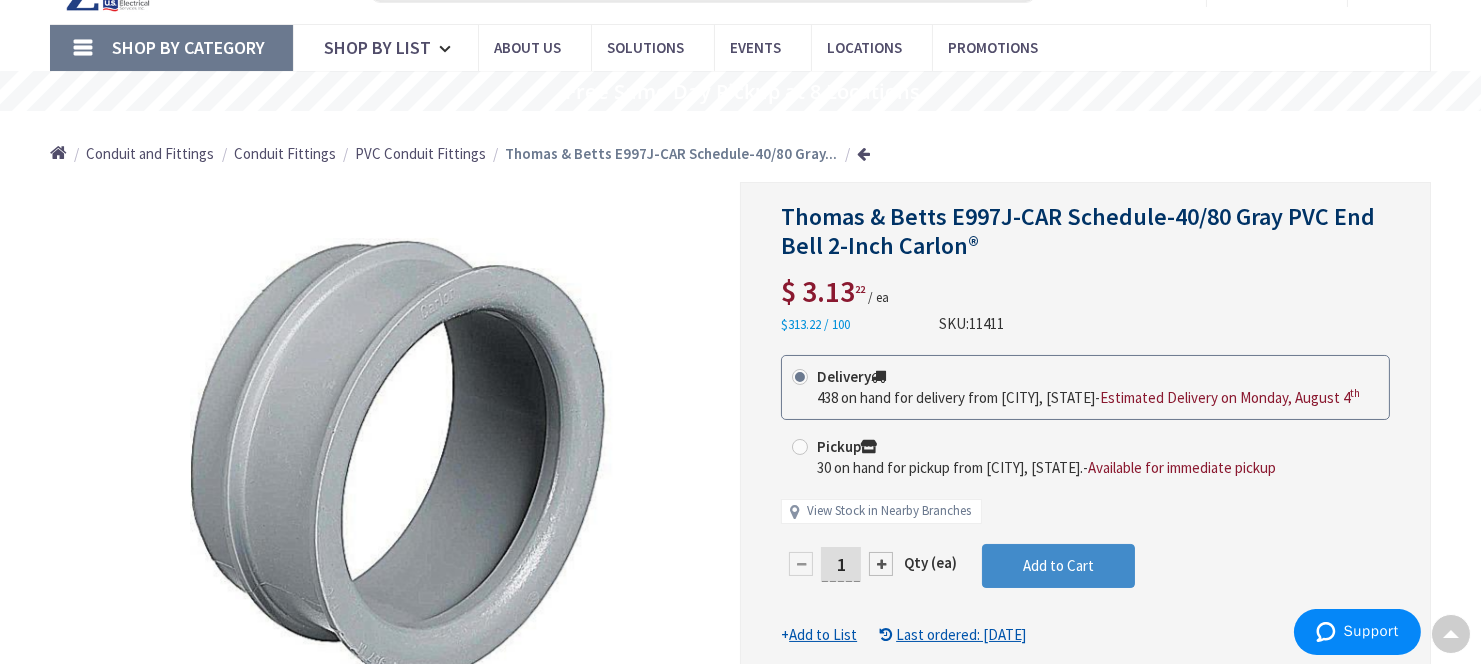 scroll, scrollTop: 113, scrollLeft: 0, axis: vertical 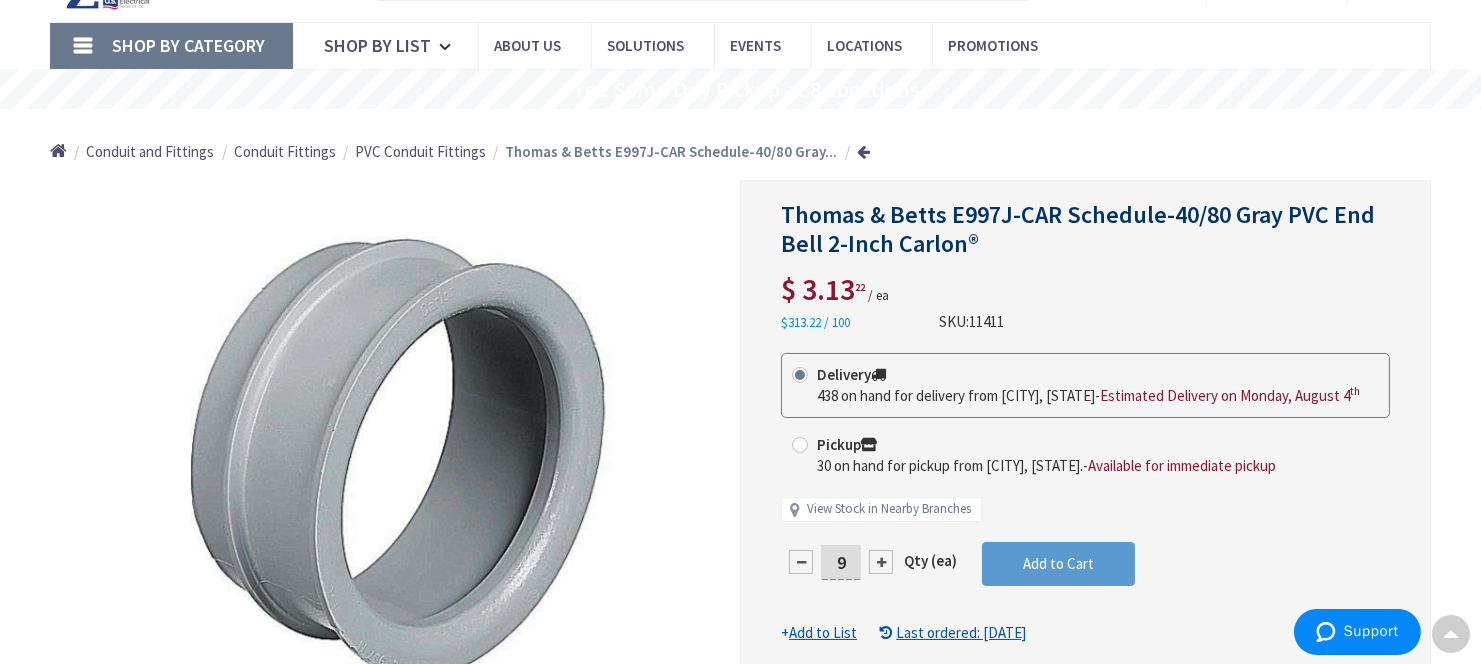 type on "9" 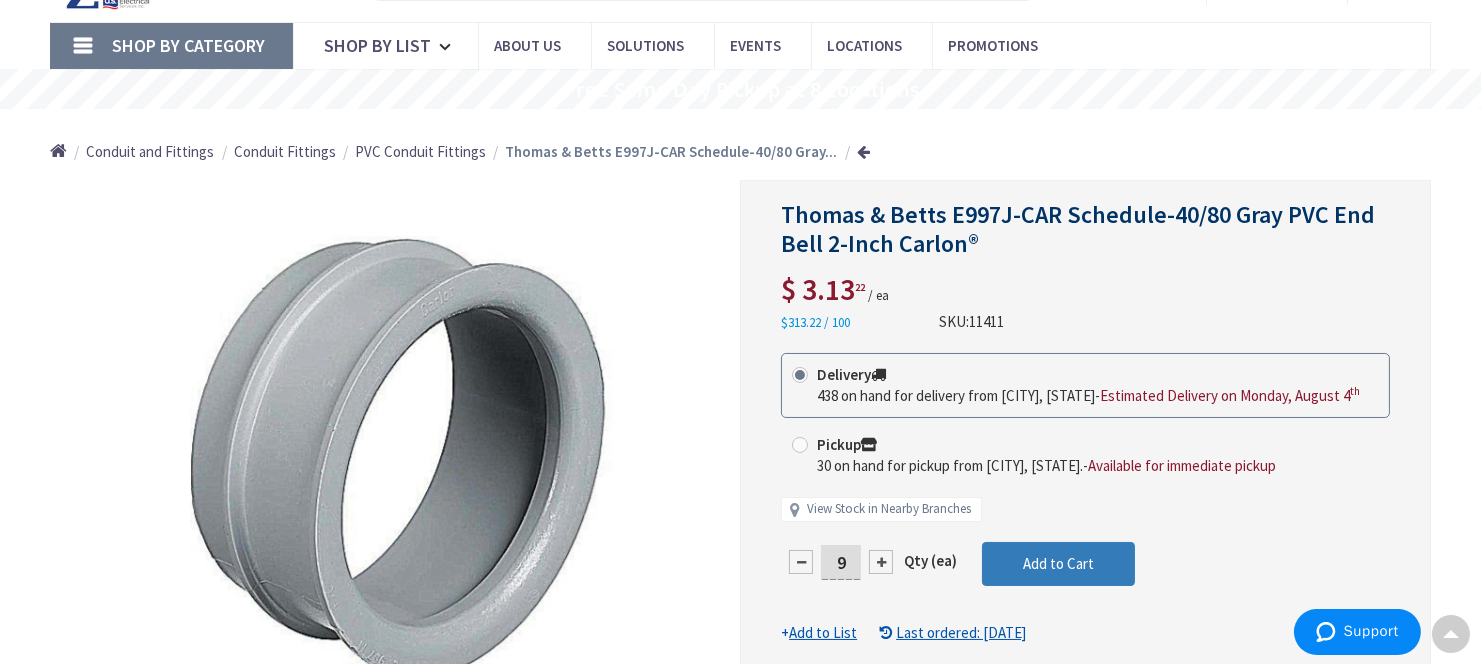 click on "This product is Discontinued
Delivery
438 on hand for delivery from Middletown, CT
-  Estimated Delivery on Monday, August 4 th
Pickup
30 on hand for pickup from Poughkeepsie, NY.
-  Available for immediate pickup
View Stock in Nearby Branches
9 Qty (ea)" at bounding box center [1085, 498] 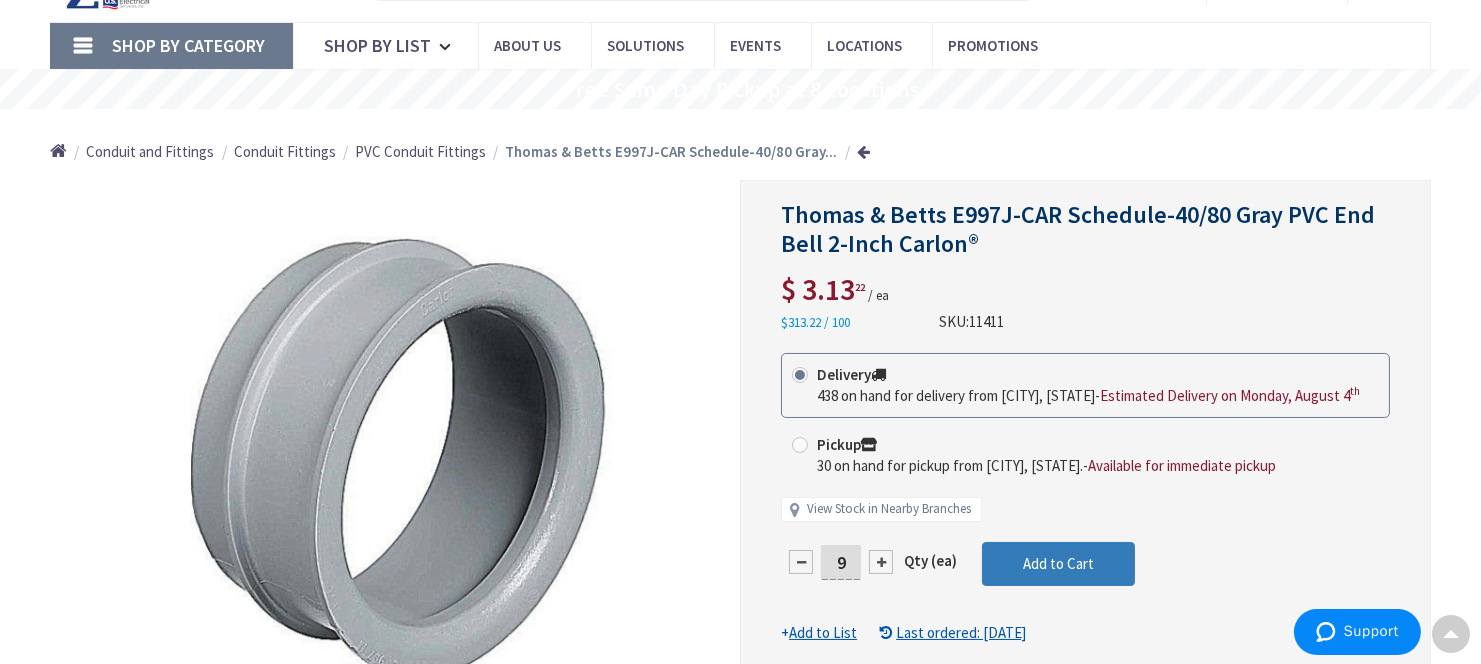 click on "Add to Cart" at bounding box center [1058, 563] 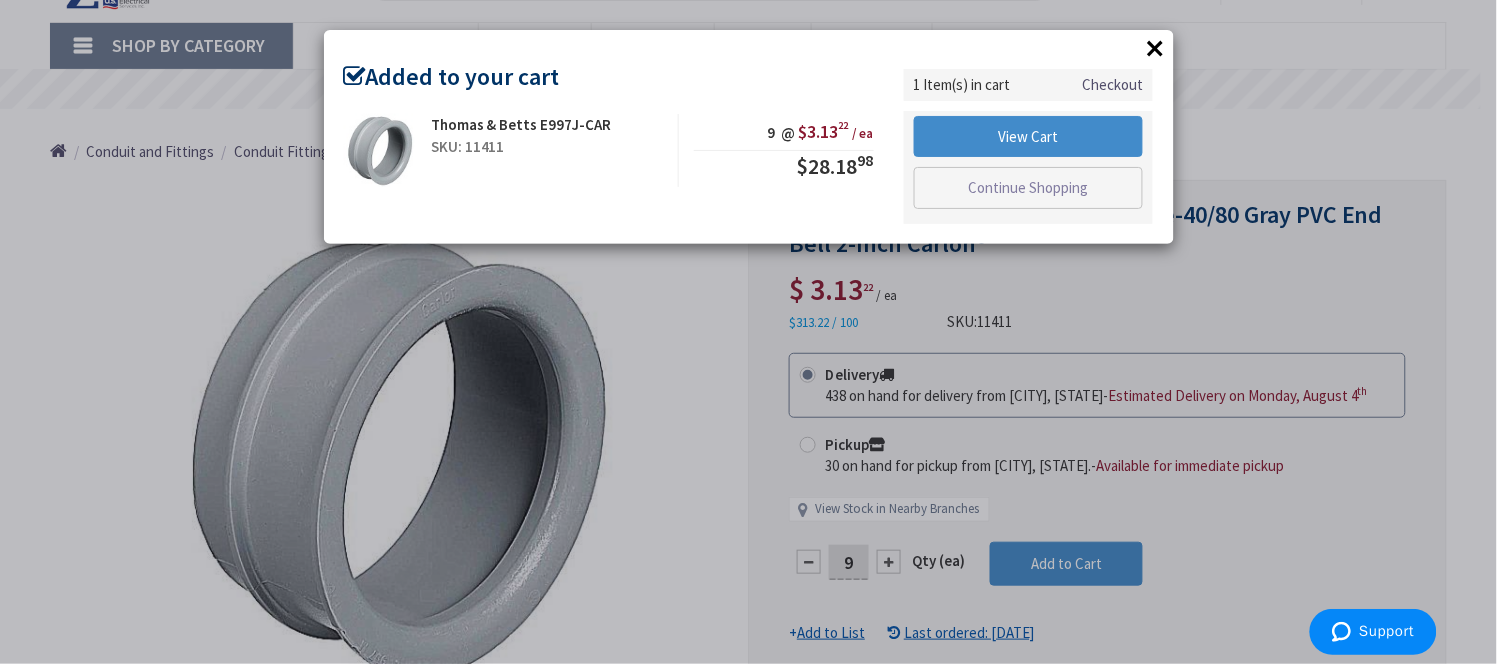 click on "×" at bounding box center (1156, 48) 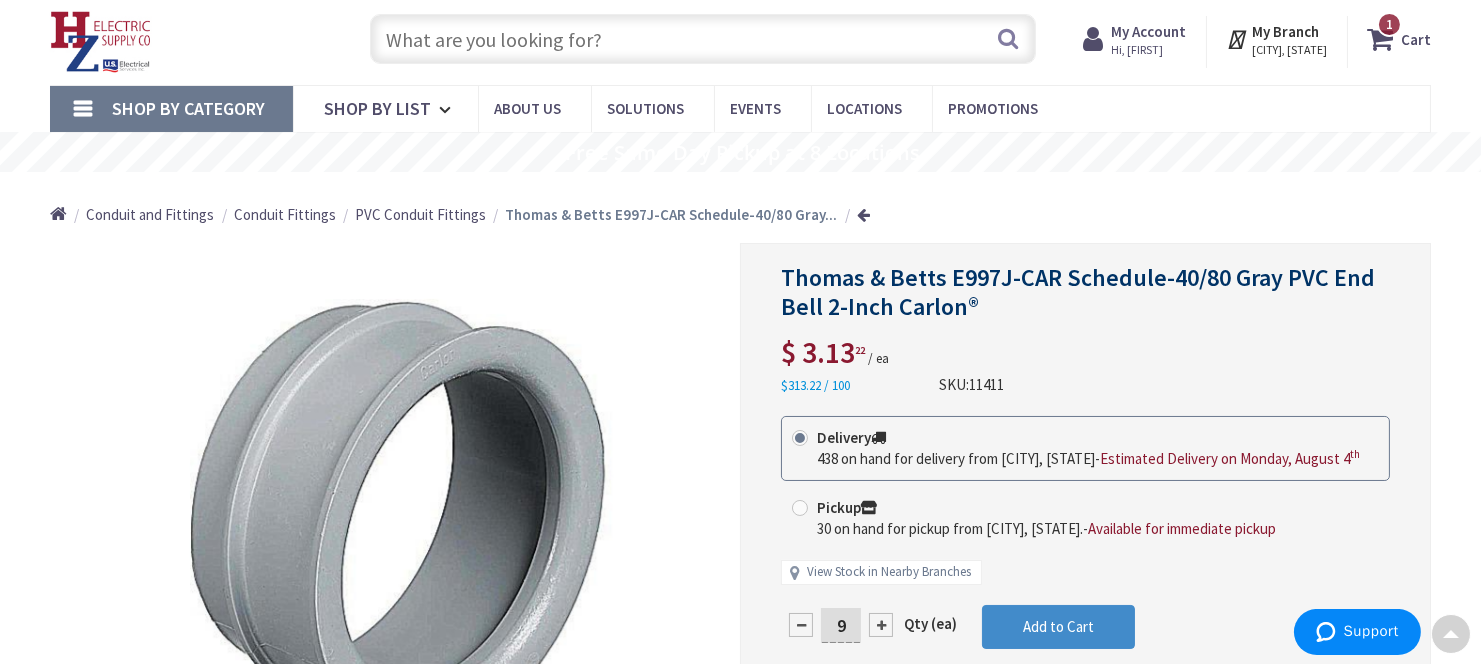 scroll, scrollTop: 0, scrollLeft: 0, axis: both 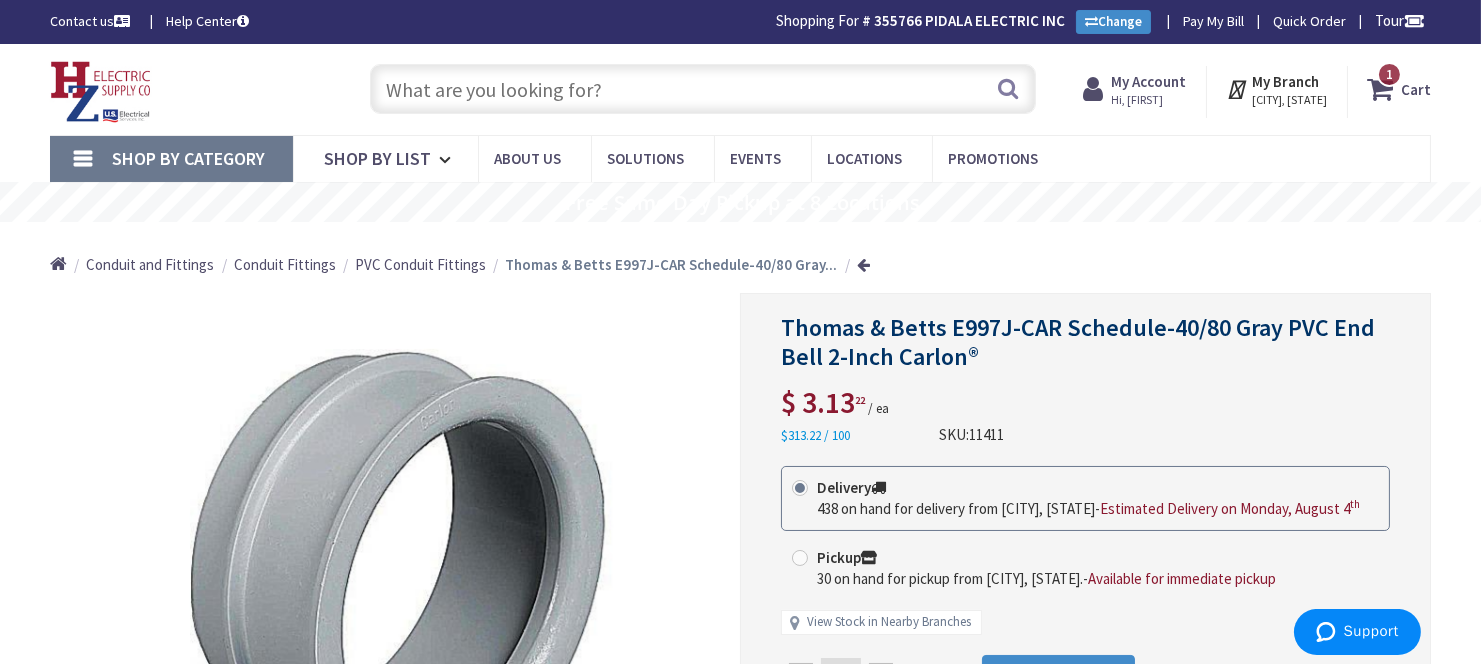 click at bounding box center (703, 89) 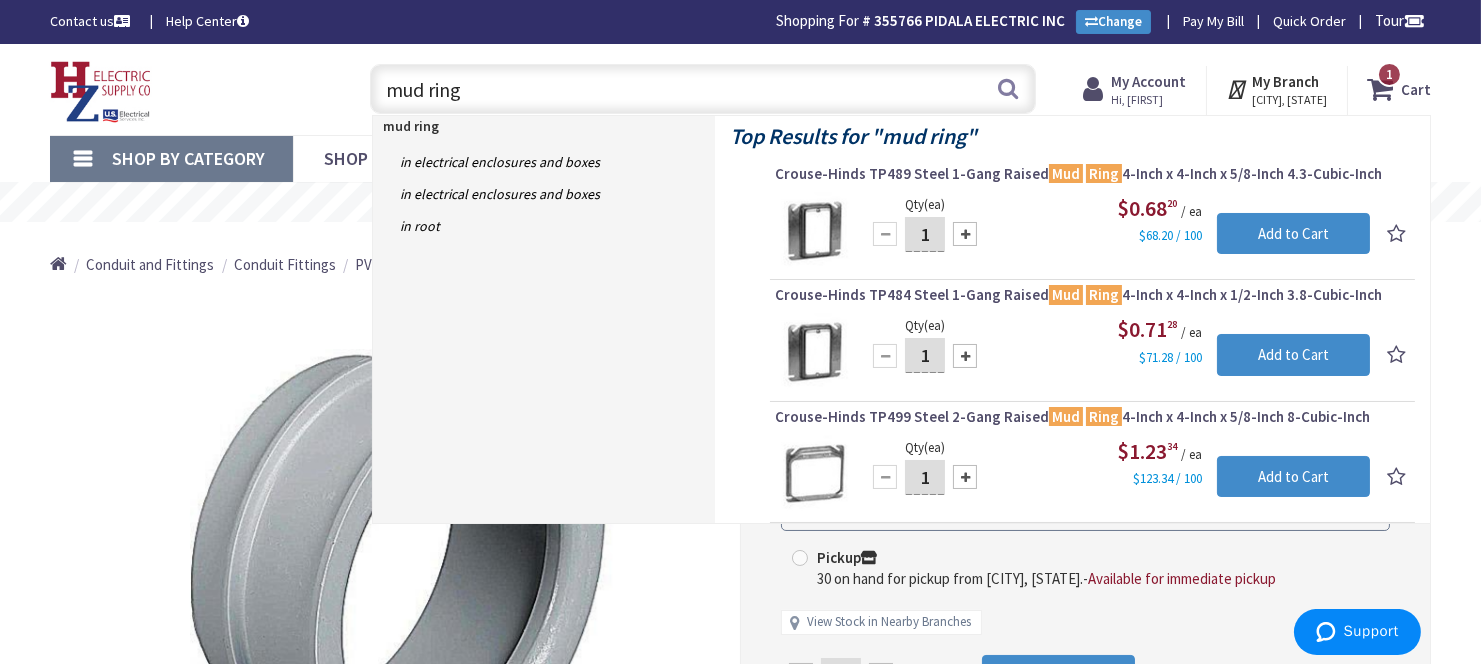click on "mud ring" at bounding box center [703, 89] 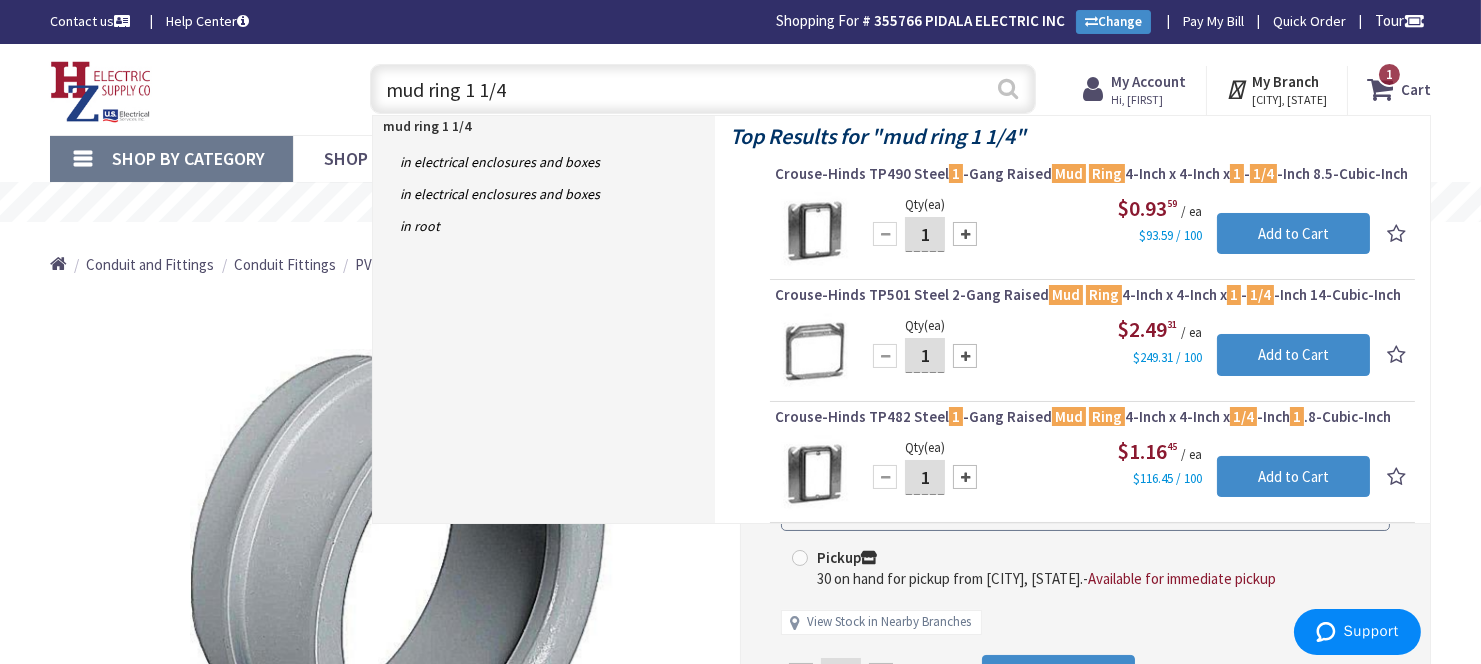 type on "mud ring 1 1/4" 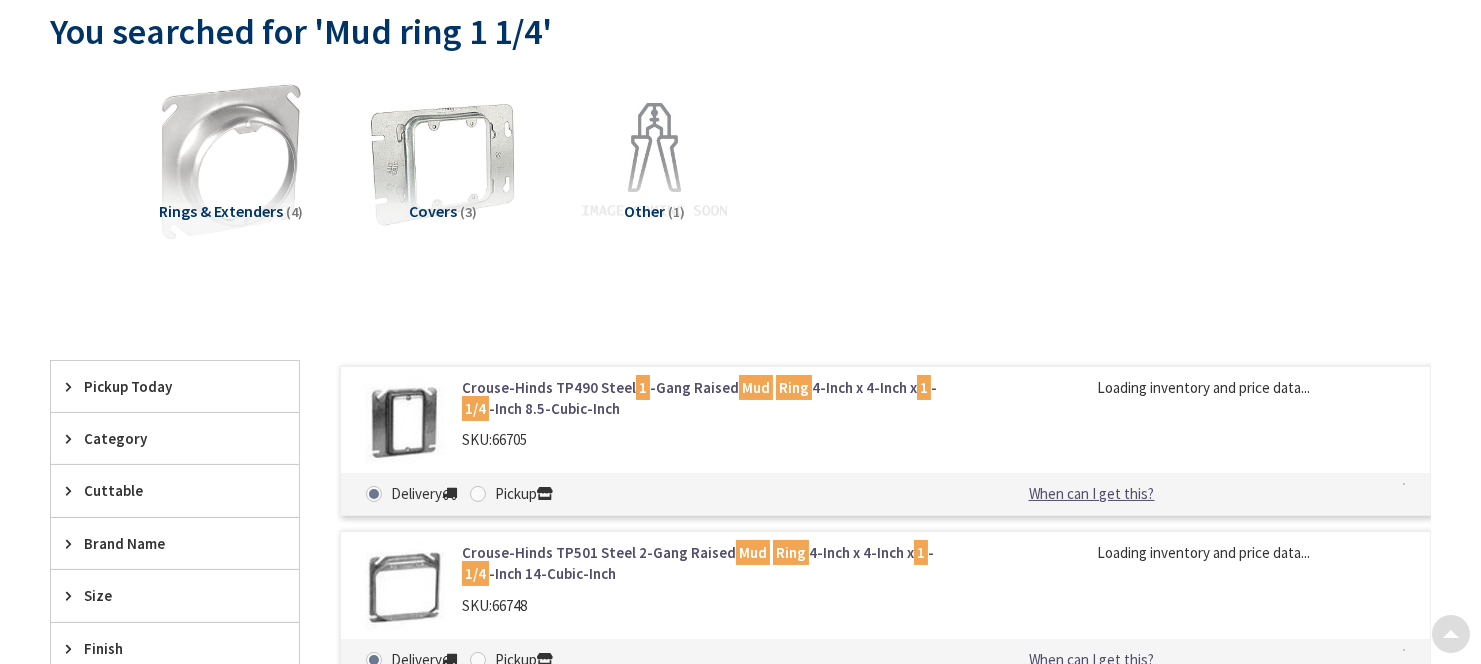scroll, scrollTop: 222, scrollLeft: 0, axis: vertical 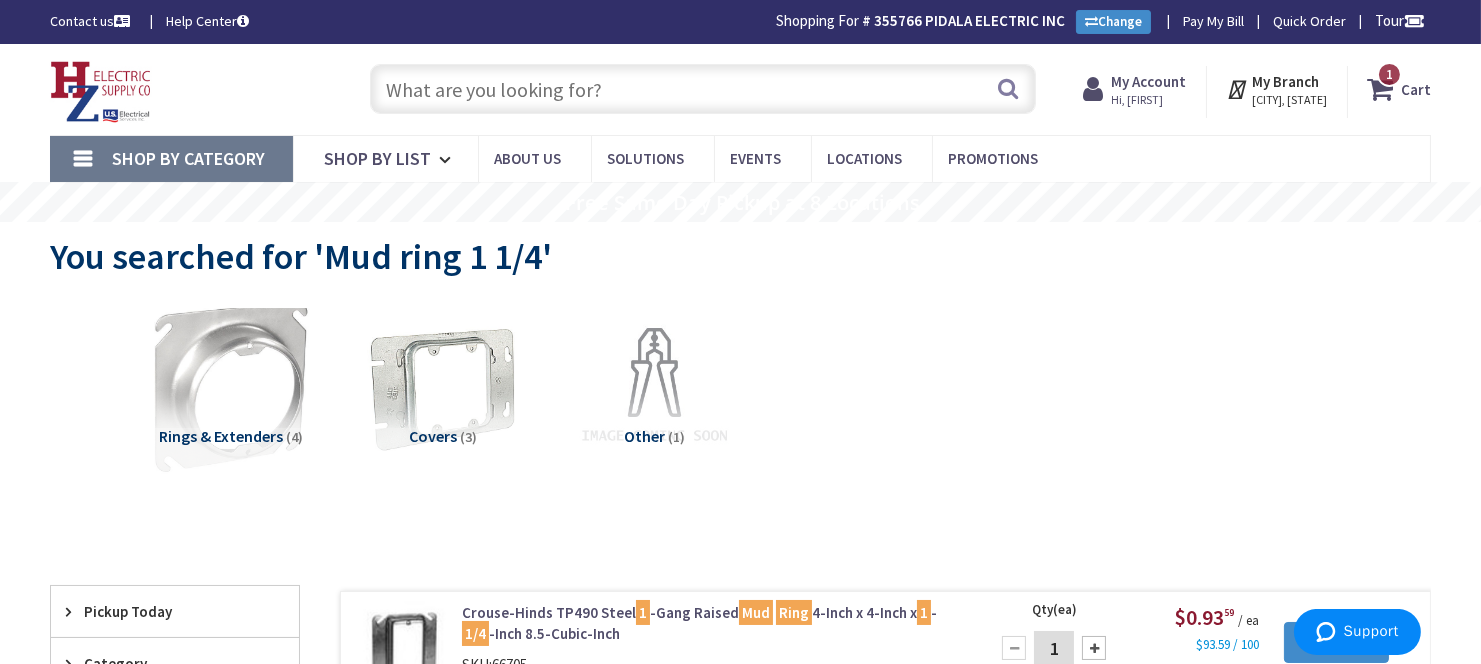 click at bounding box center [231, 387] 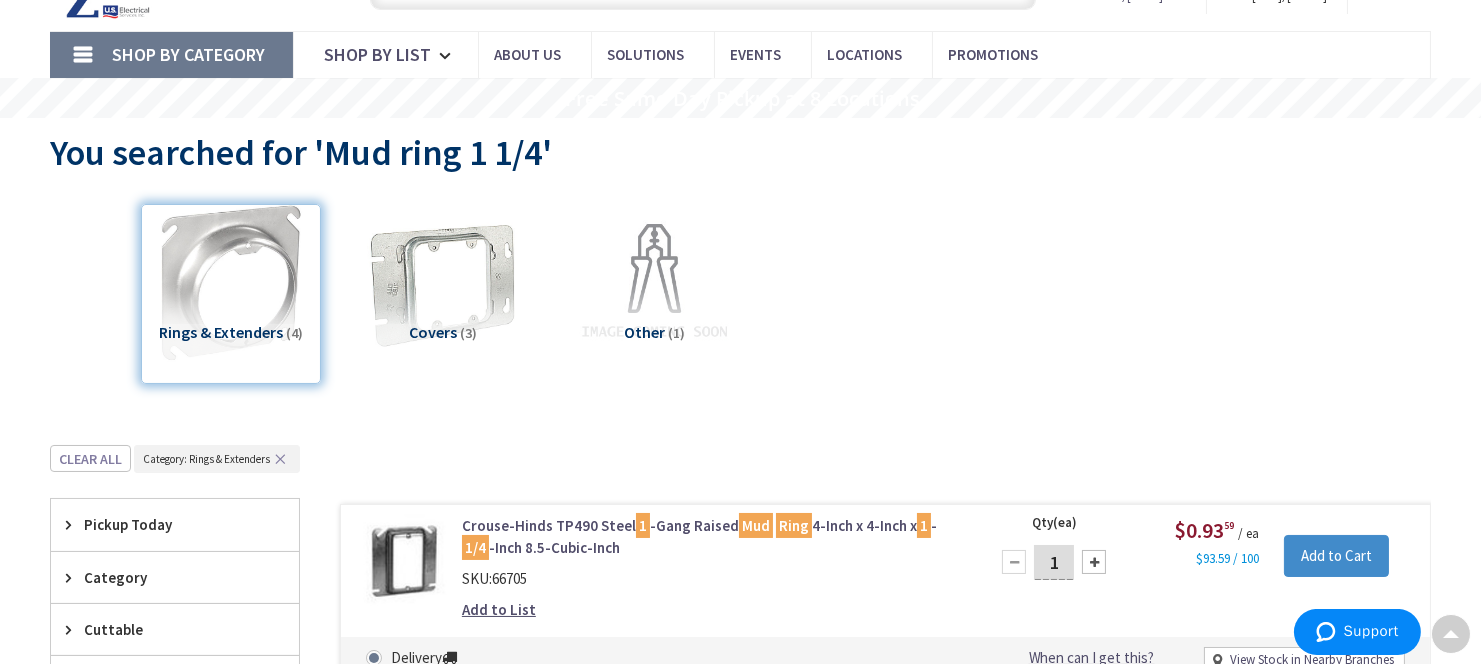 scroll, scrollTop: 0, scrollLeft: 0, axis: both 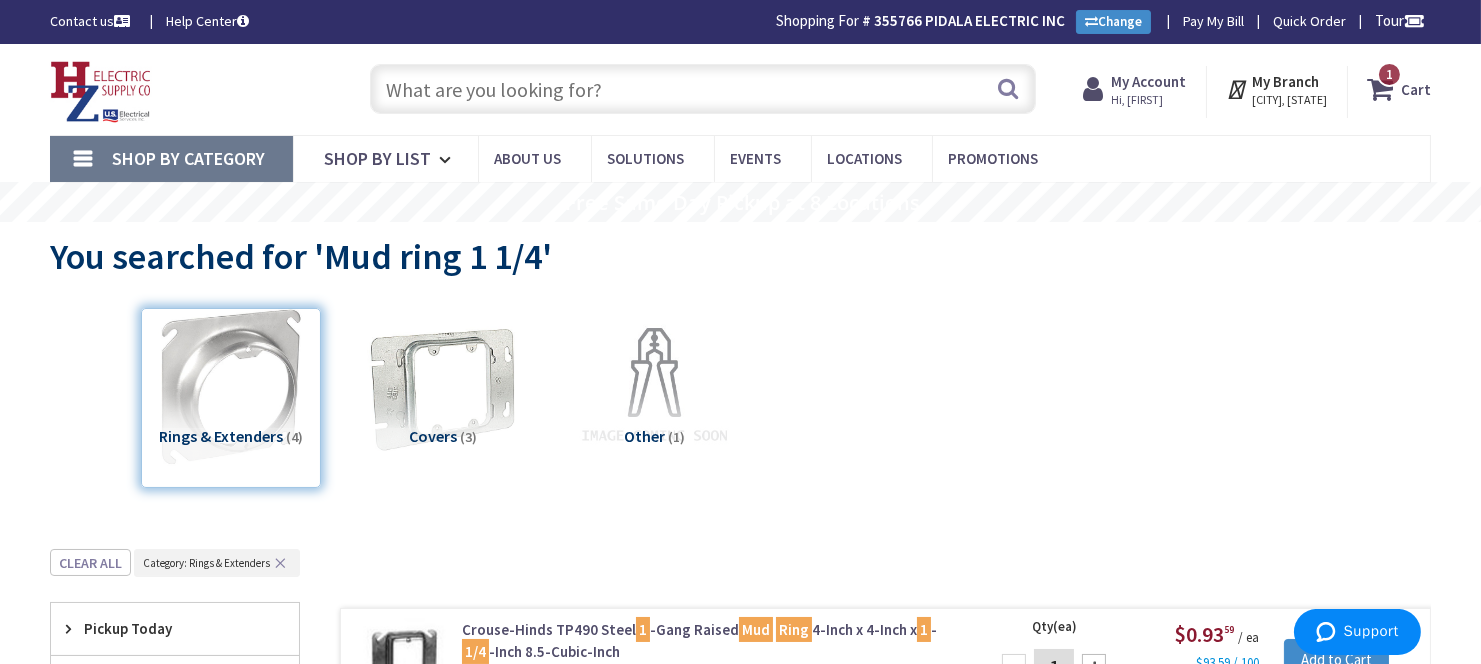 click at bounding box center [703, 89] 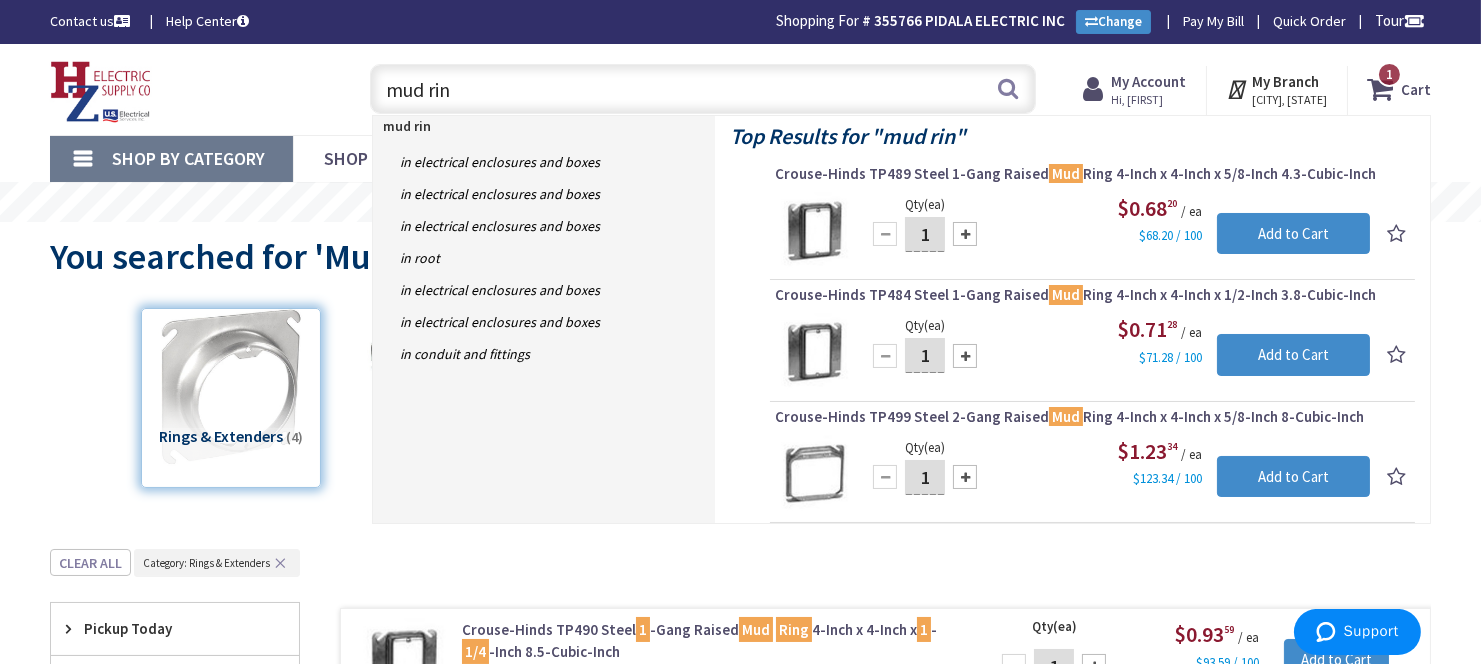 type on "mud ring" 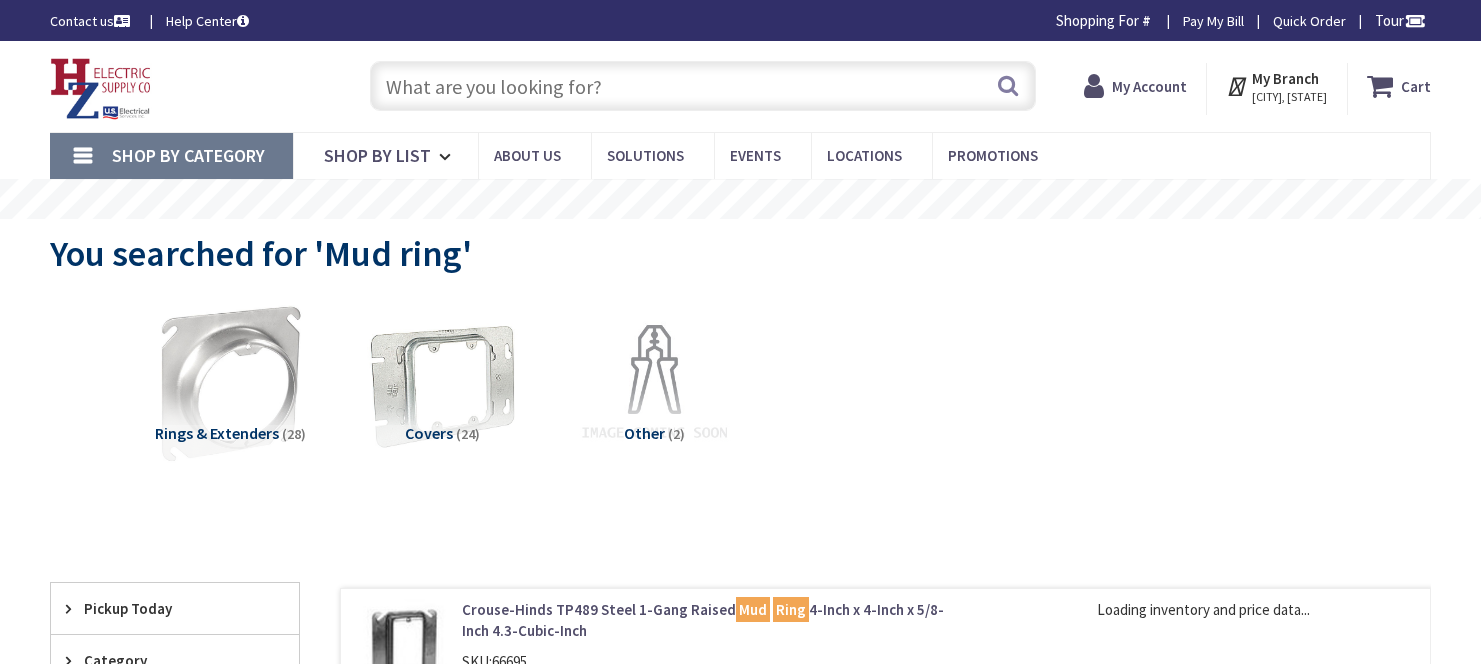 scroll, scrollTop: 0, scrollLeft: 0, axis: both 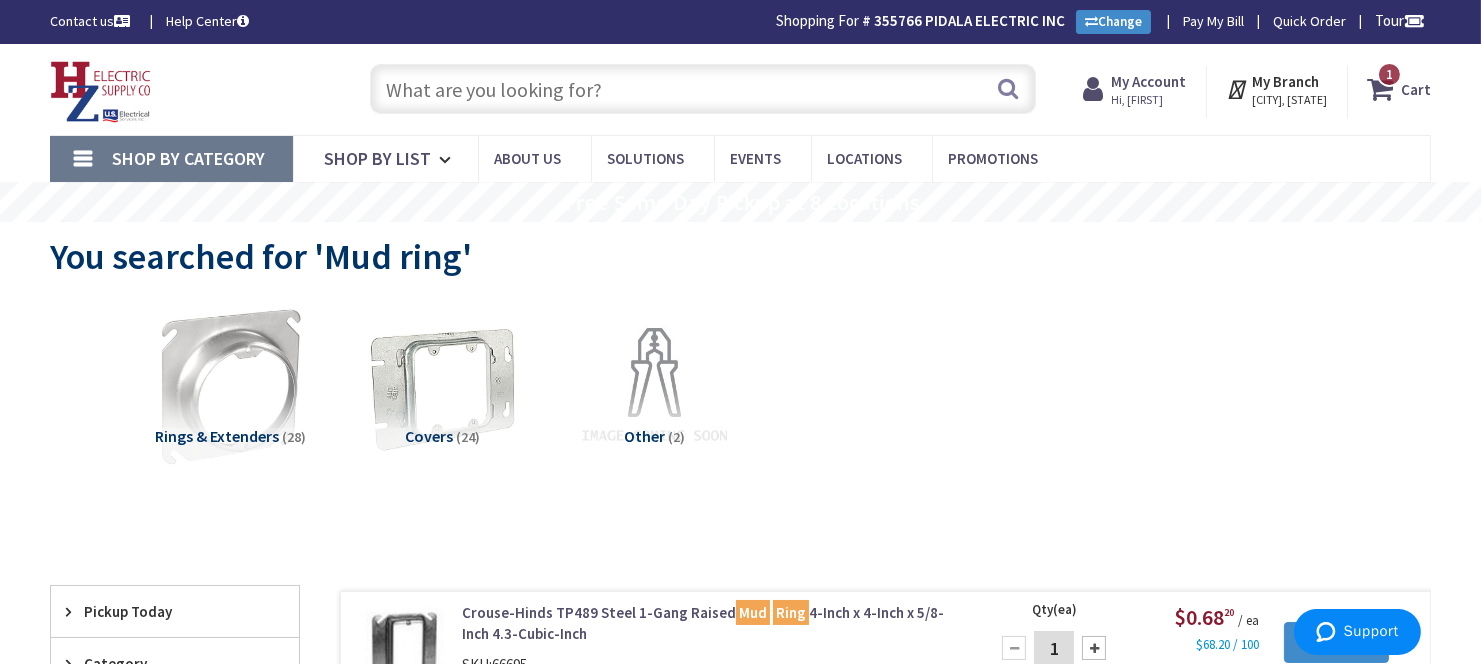 click at bounding box center [1384, 89] 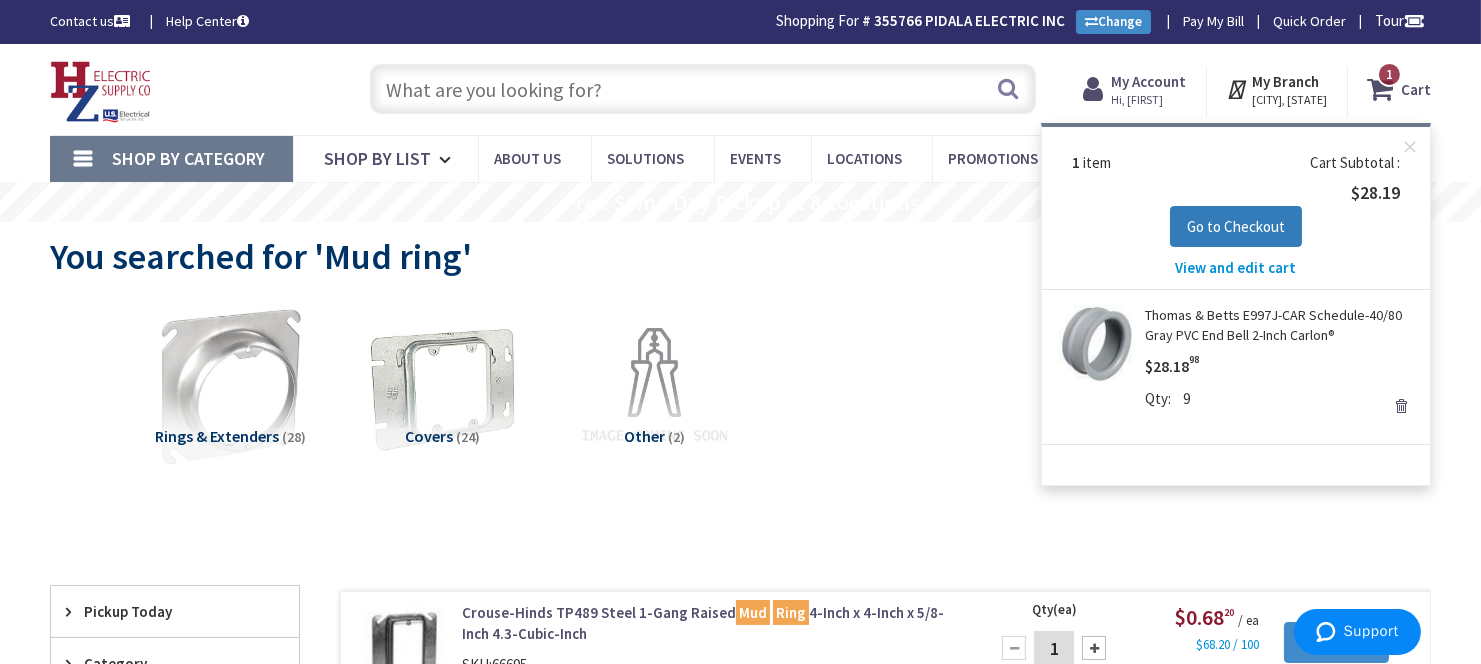 click on "Go to Checkout" at bounding box center [1236, 226] 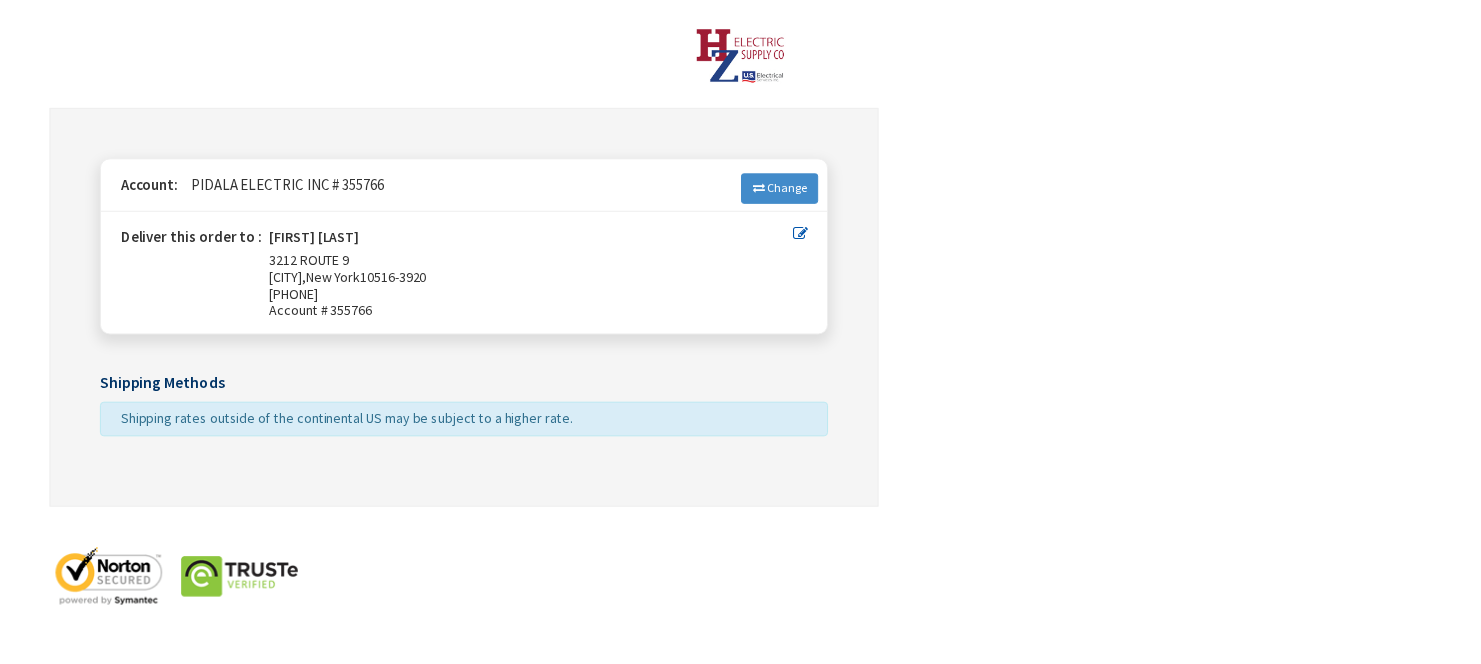 scroll, scrollTop: 0, scrollLeft: 0, axis: both 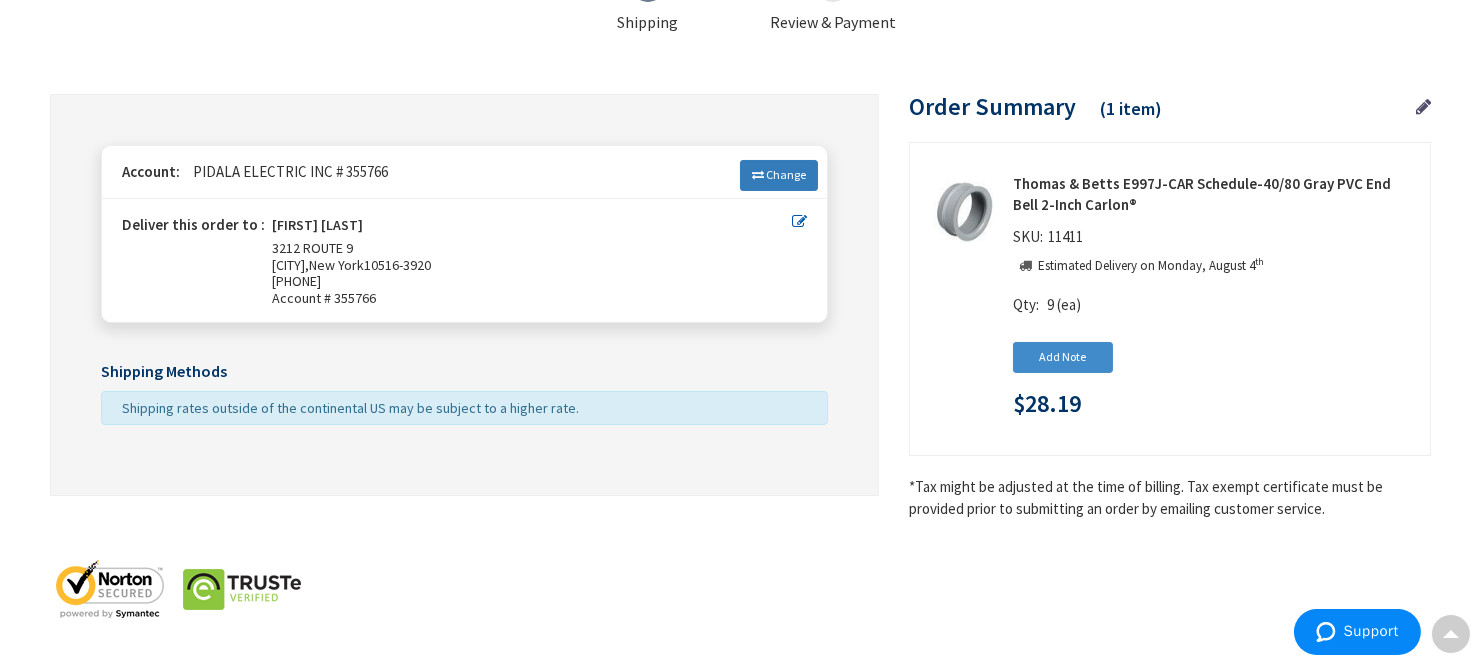 click at bounding box center (758, 175) 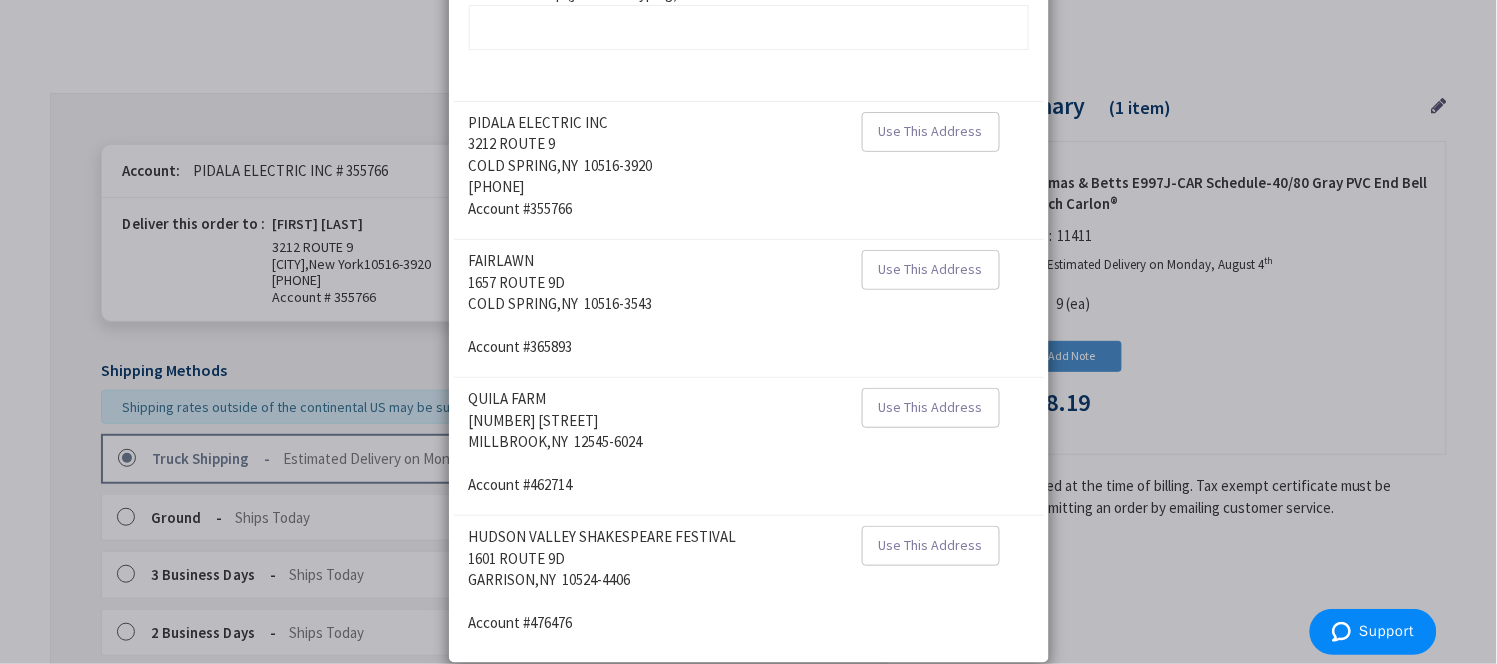 scroll, scrollTop: 22, scrollLeft: 0, axis: vertical 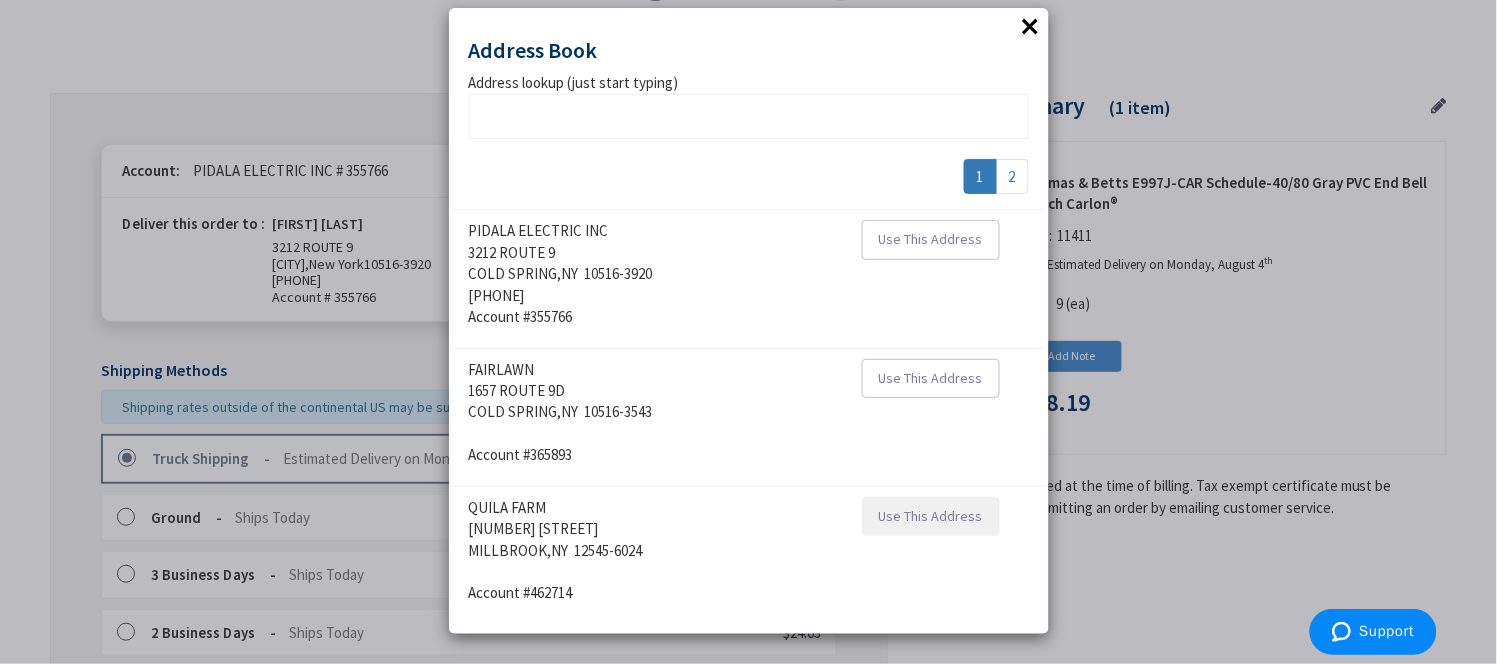 click on "Use This Address" at bounding box center [931, 516] 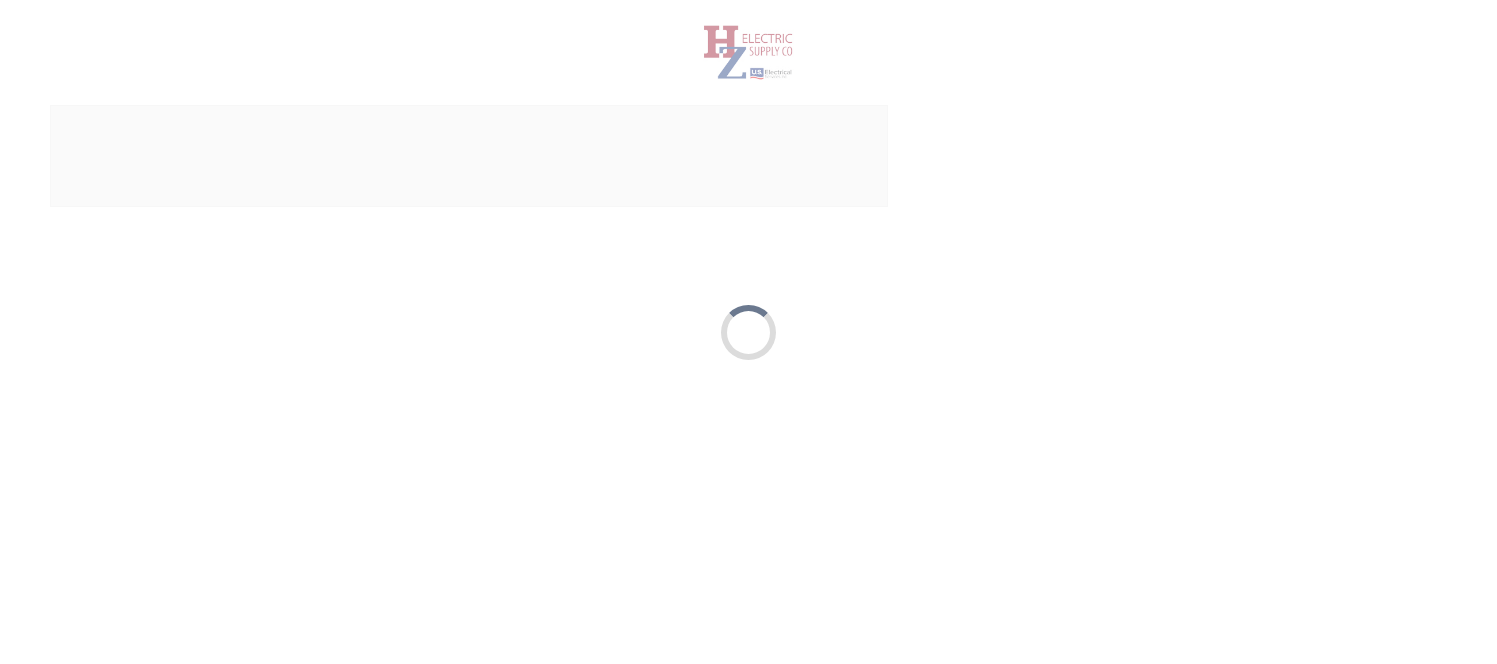 scroll, scrollTop: 0, scrollLeft: 0, axis: both 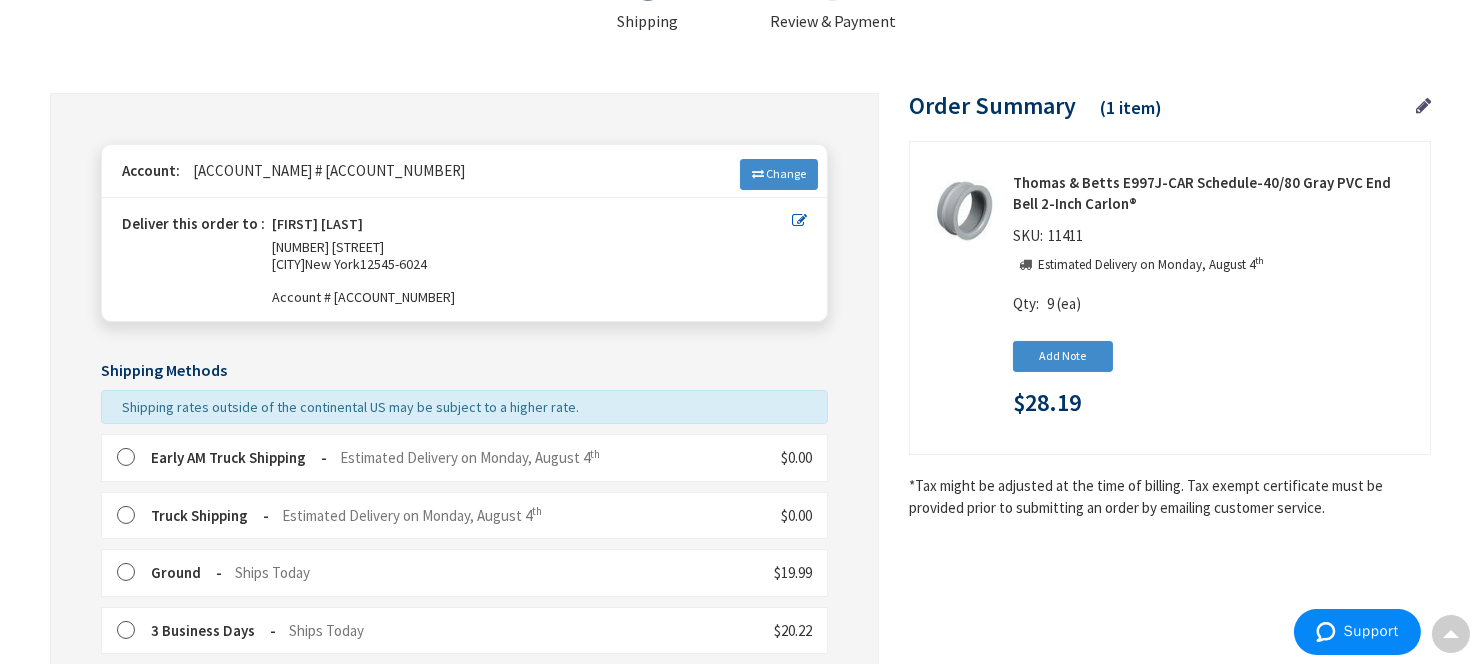 click at bounding box center (132, 458) 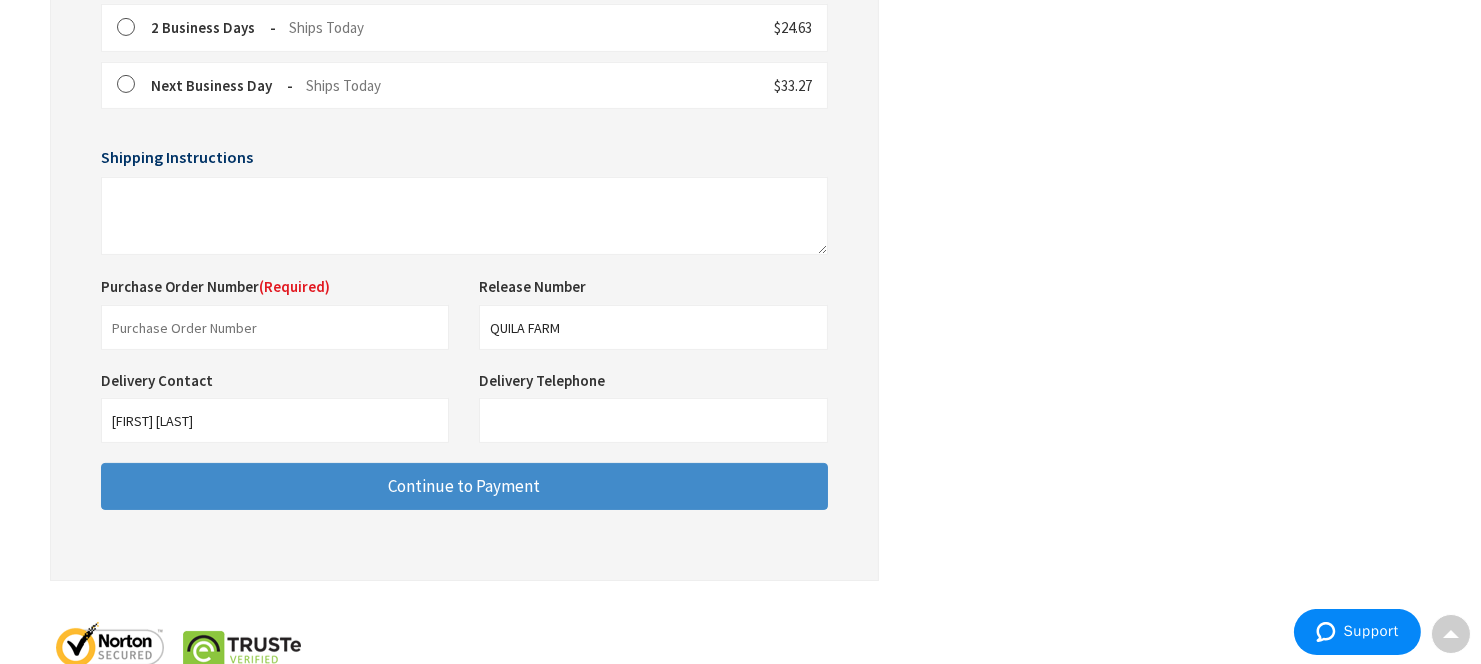 scroll, scrollTop: 816, scrollLeft: 0, axis: vertical 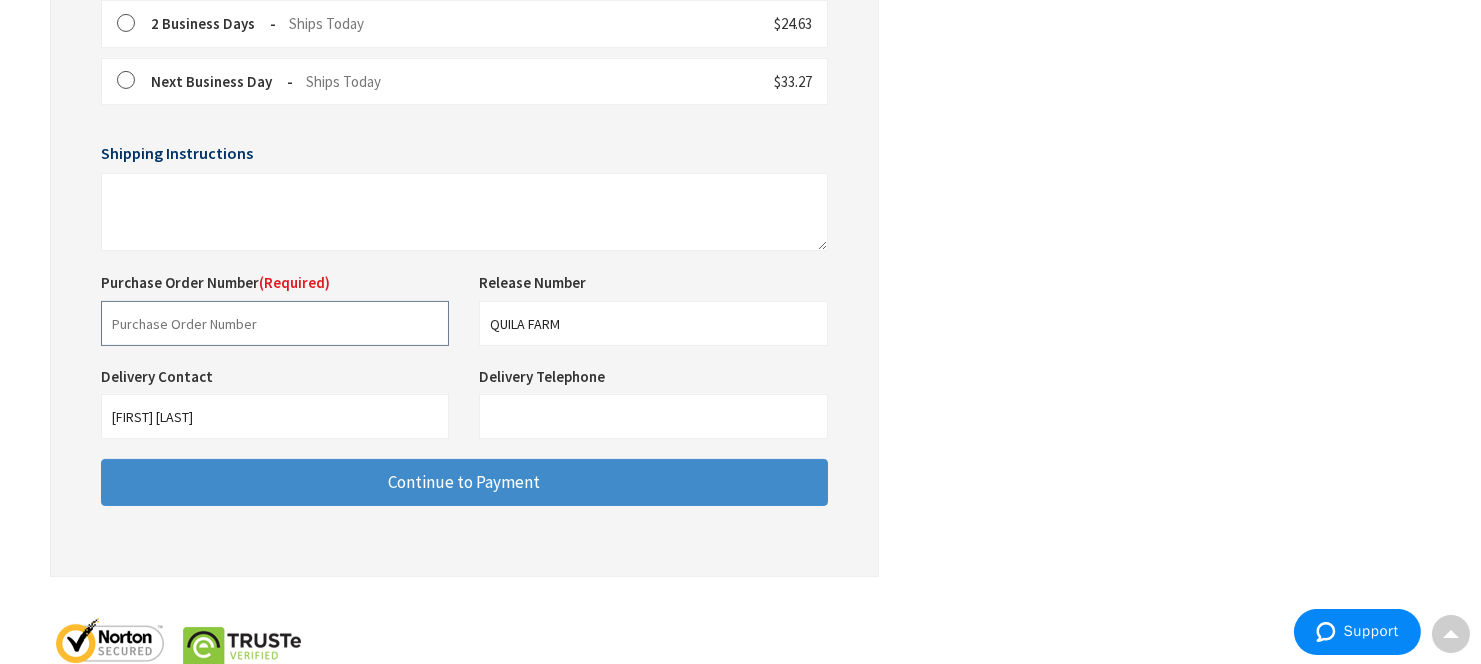 click at bounding box center [275, 323] 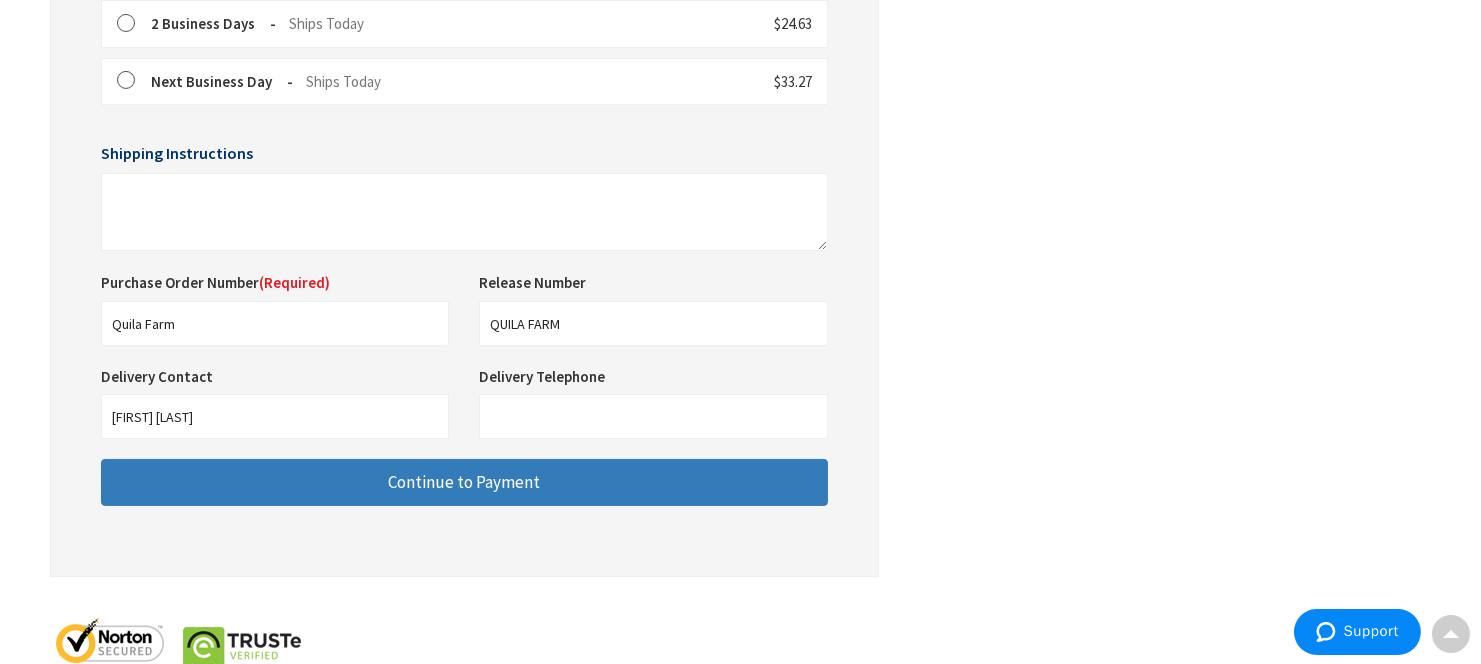 click on "Continue to Payment" at bounding box center (464, 482) 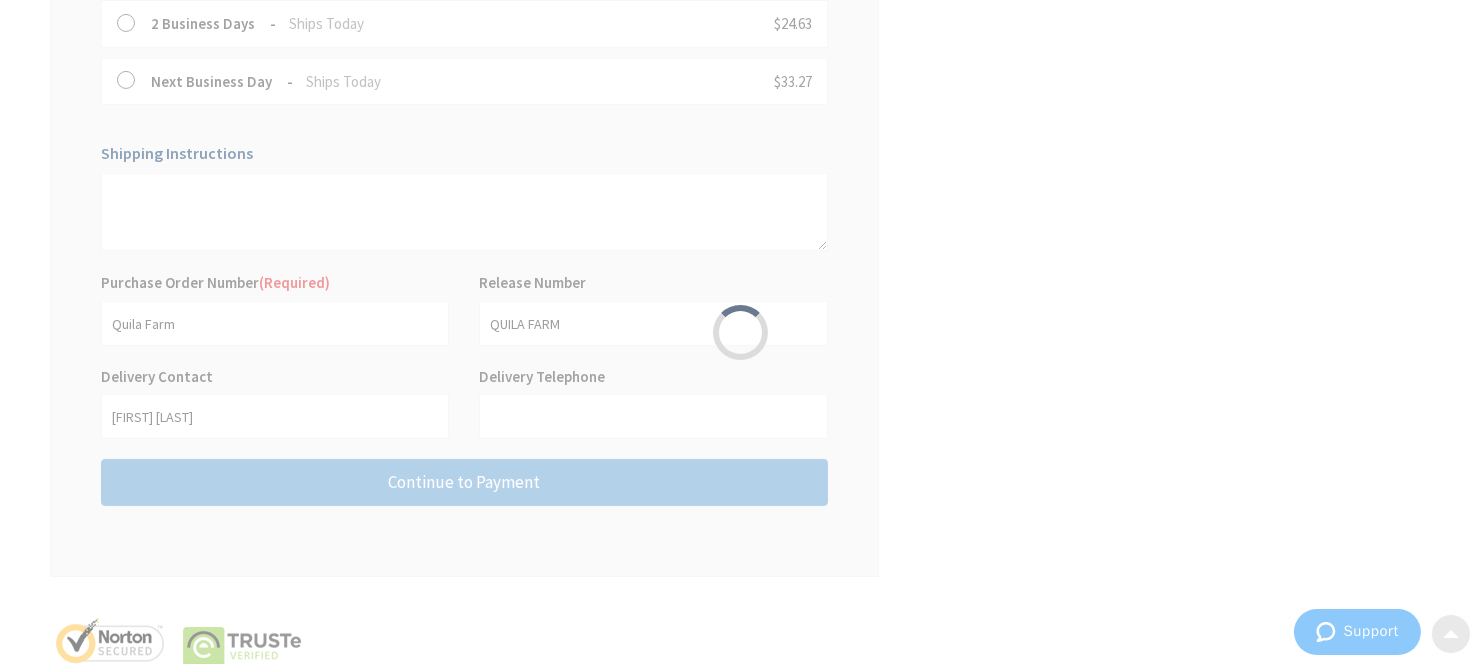 scroll, scrollTop: 0, scrollLeft: 0, axis: both 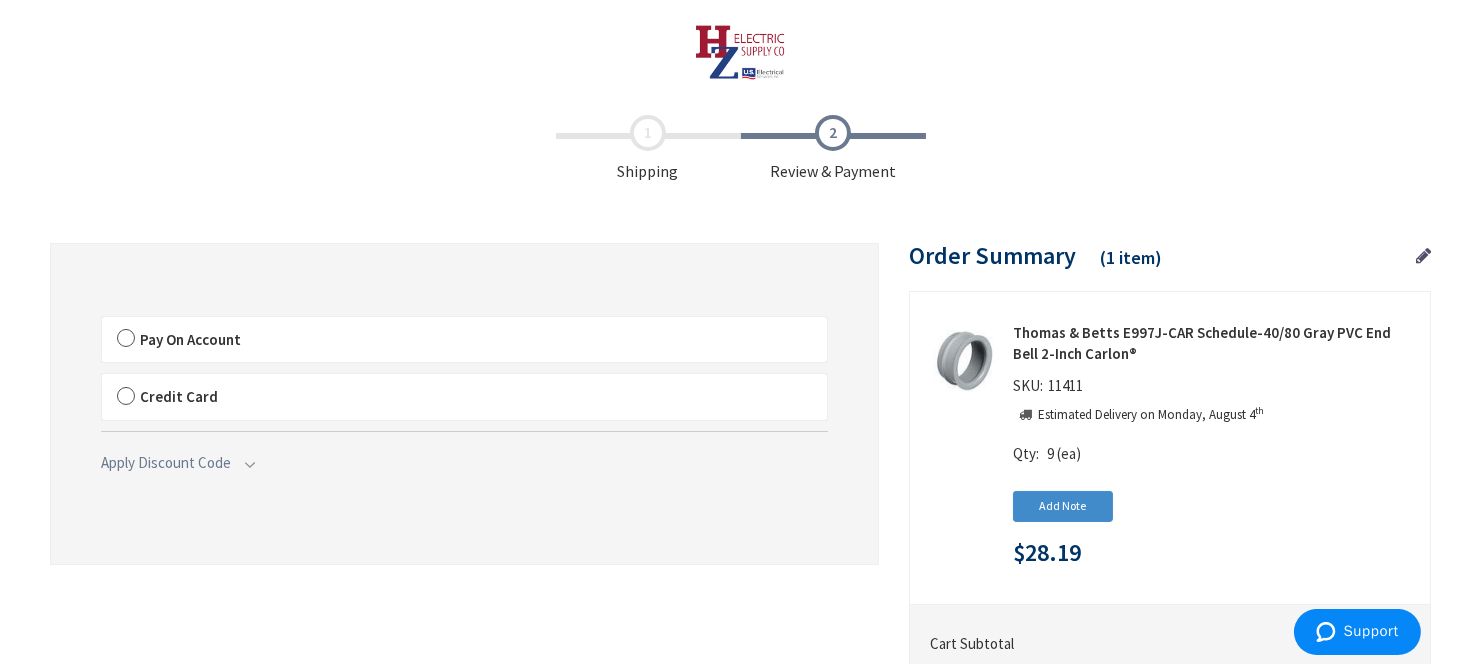click on "Pay On Account" at bounding box center [464, 340] 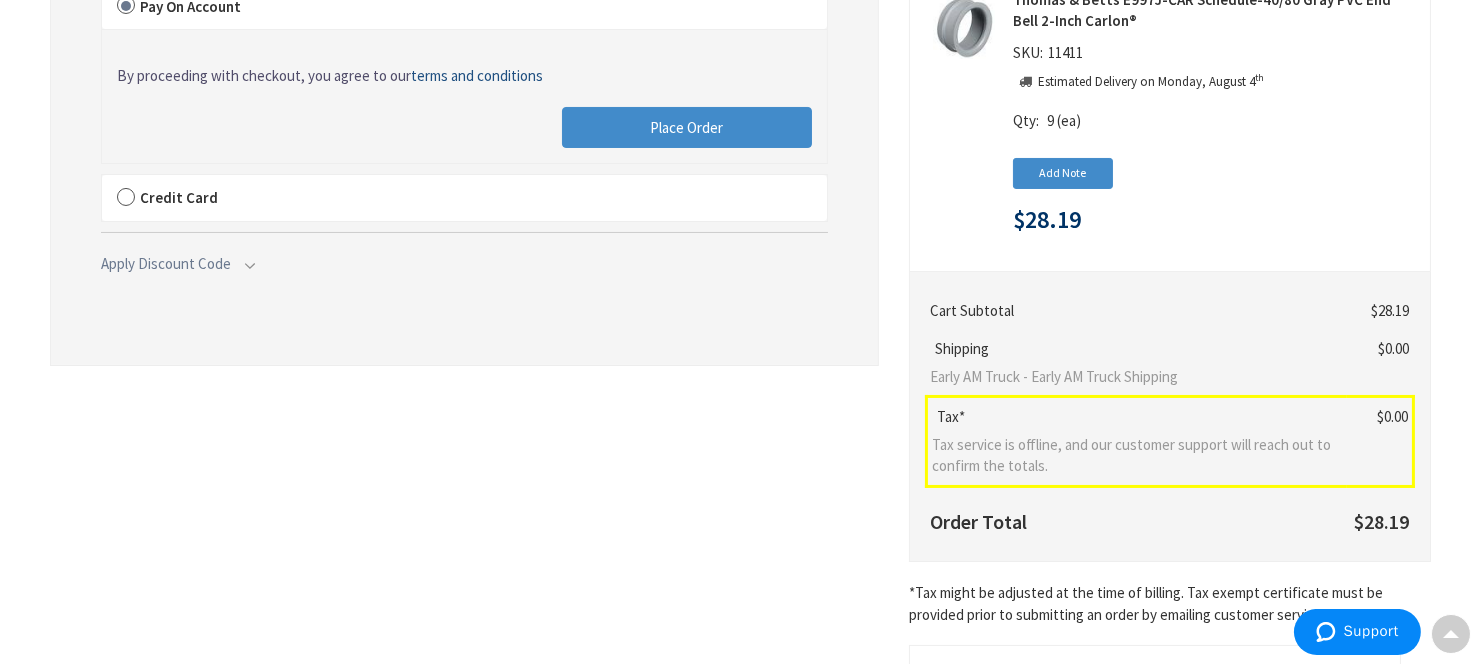scroll, scrollTop: 0, scrollLeft: 0, axis: both 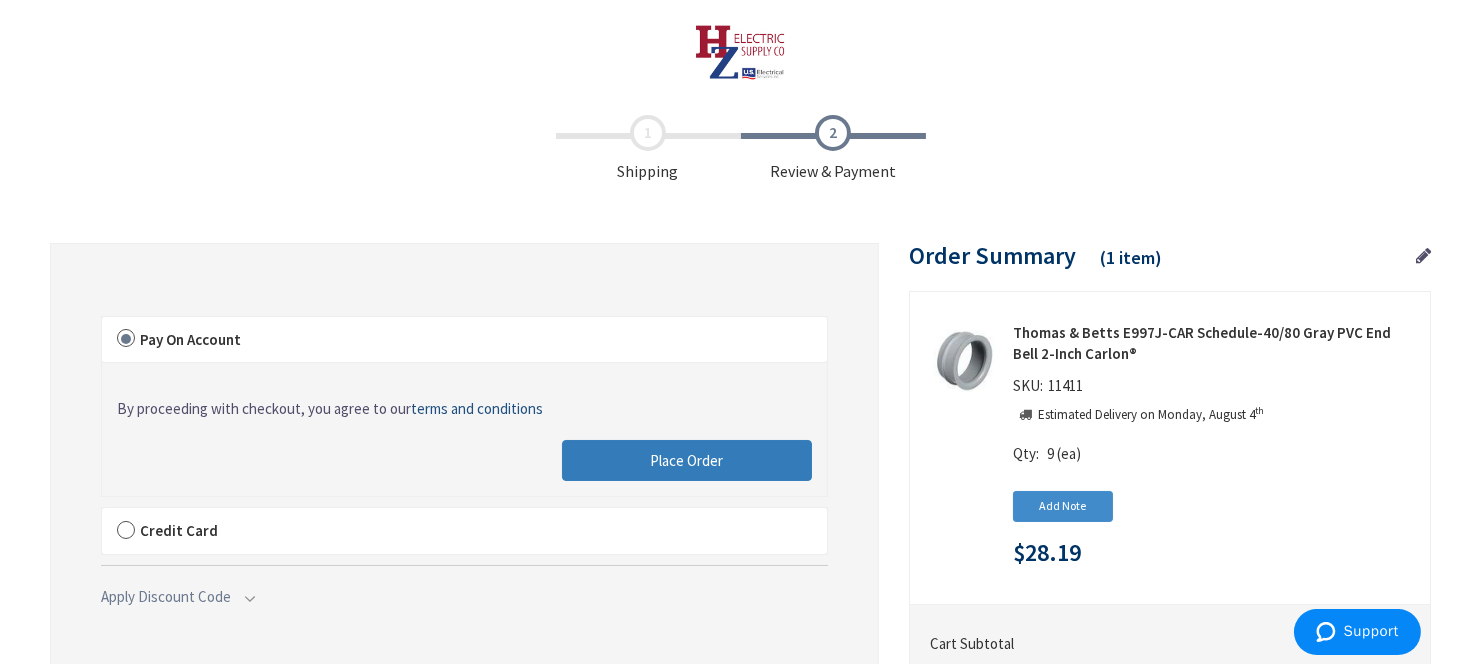 click on "Place Order" at bounding box center [686, 460] 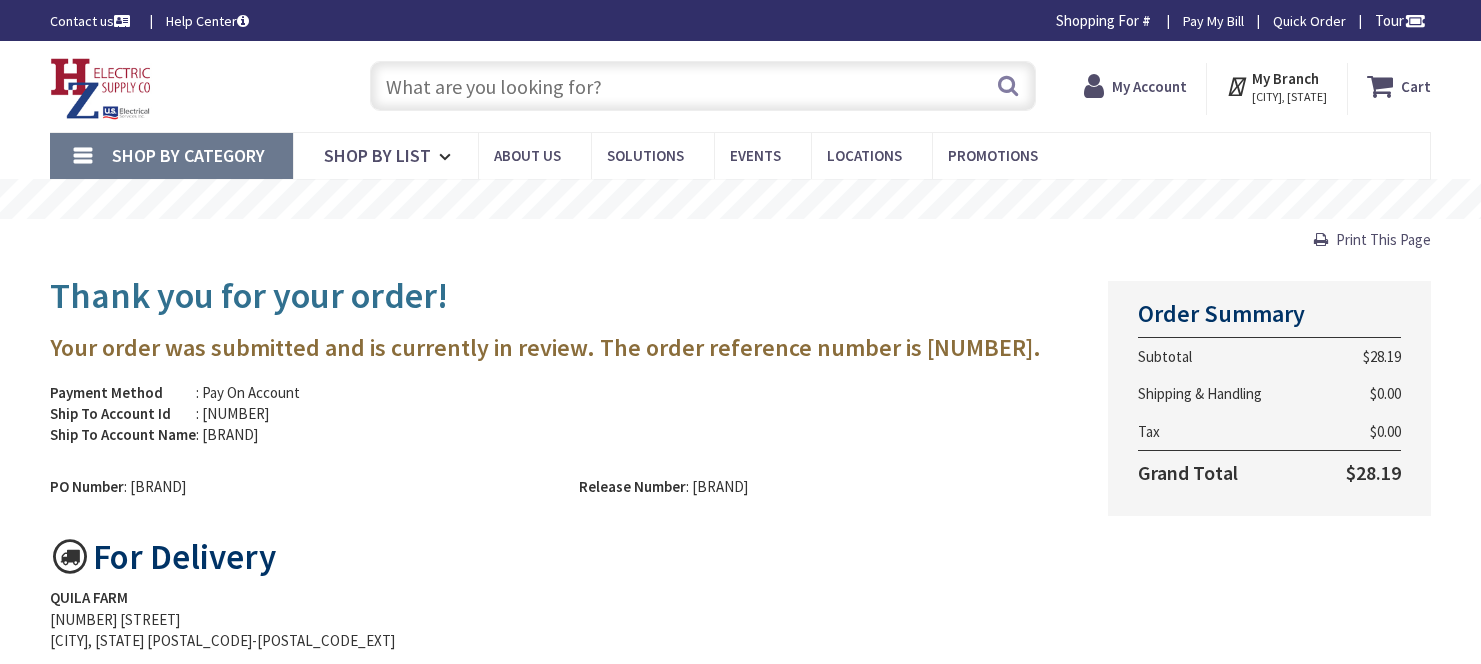 scroll, scrollTop: 0, scrollLeft: 0, axis: both 